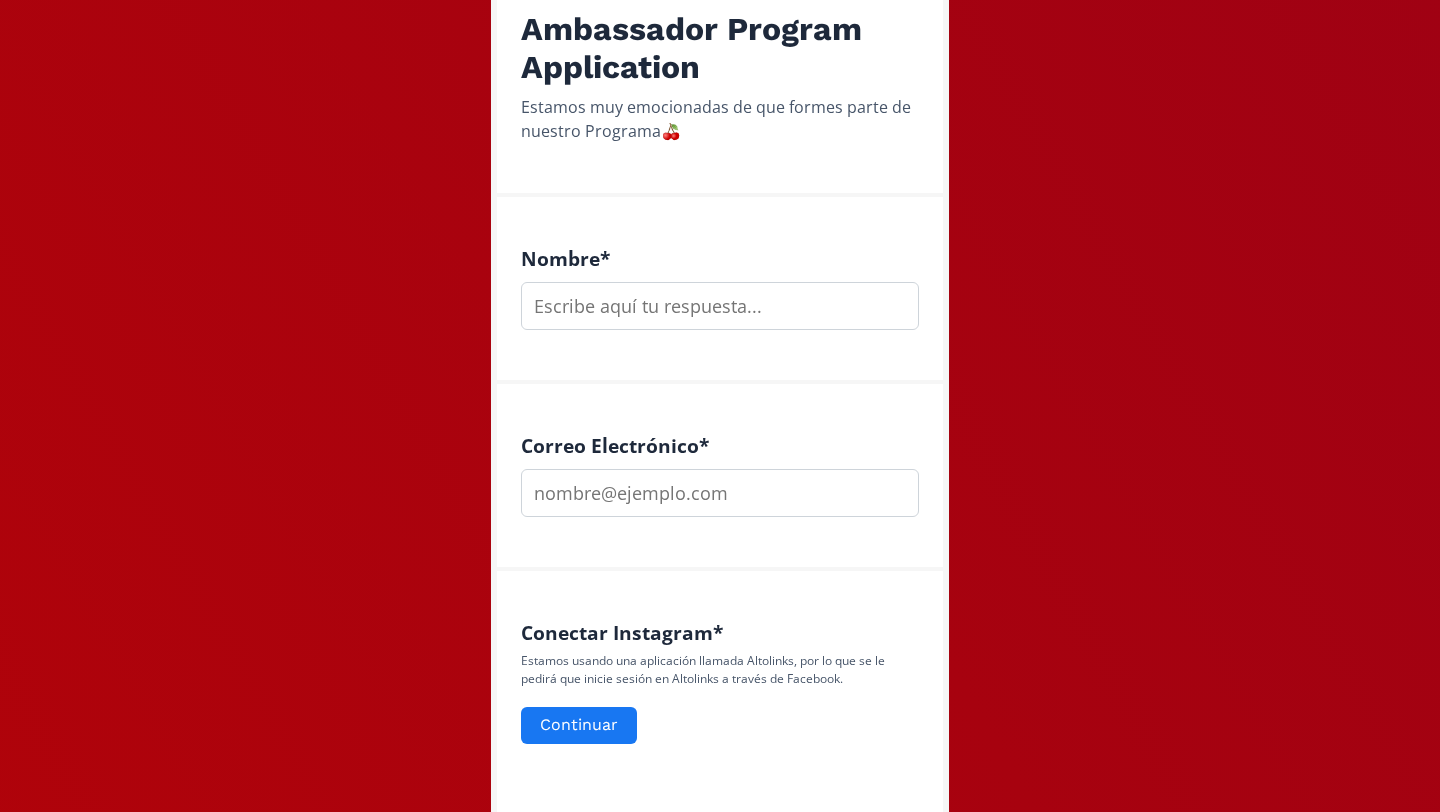 scroll, scrollTop: 418, scrollLeft: 0, axis: vertical 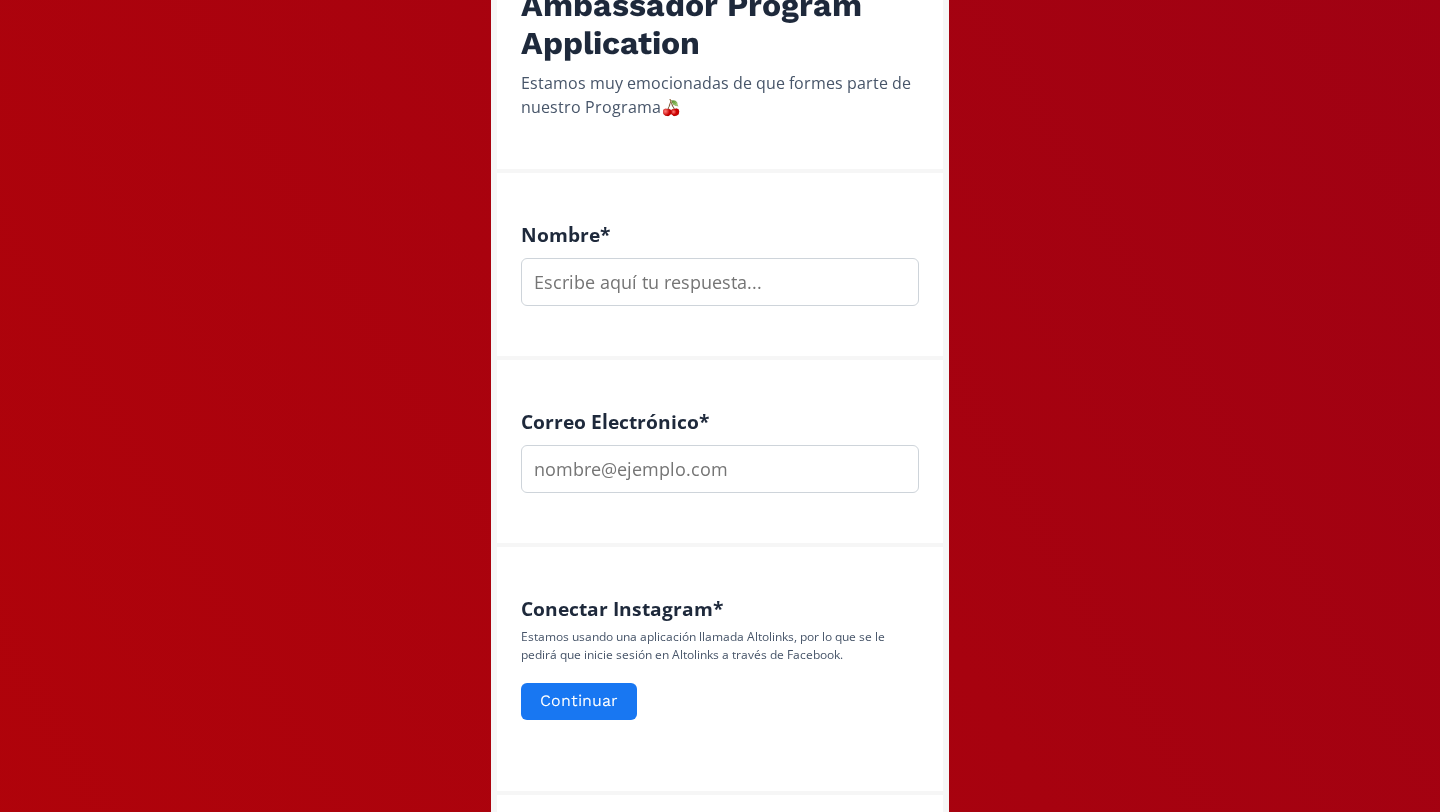 click at bounding box center (720, 282) 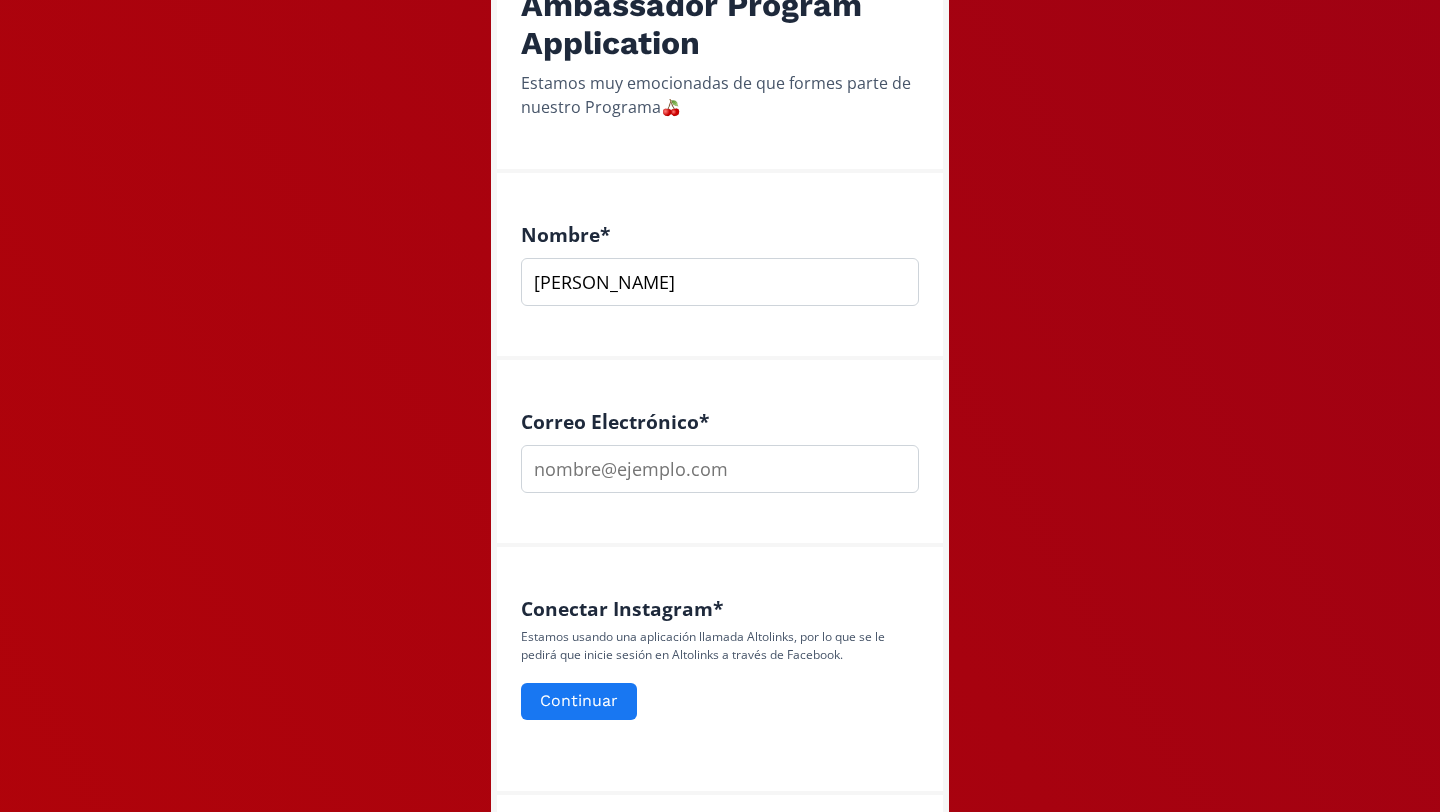 type on "[PERSON_NAME]" 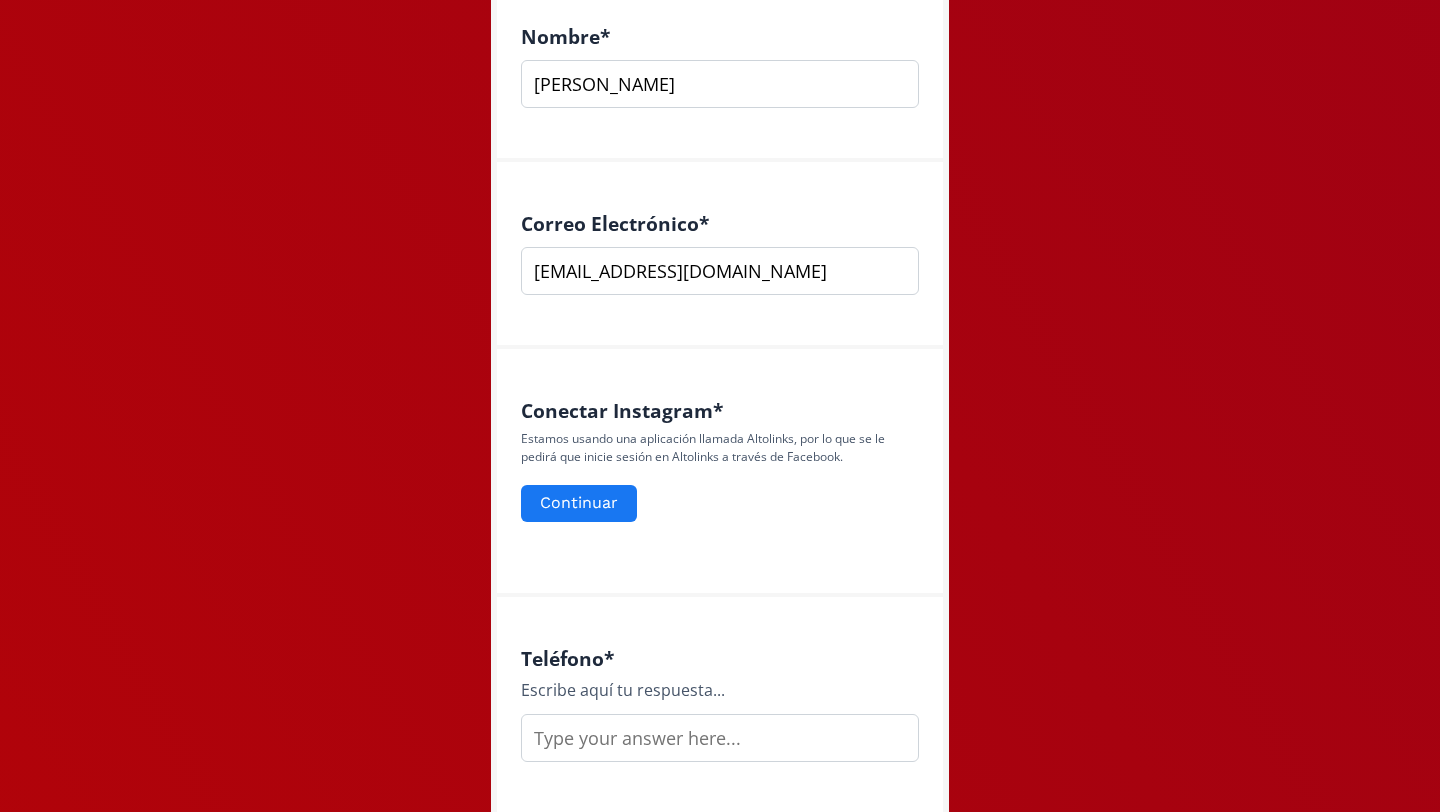 scroll, scrollTop: 620, scrollLeft: 0, axis: vertical 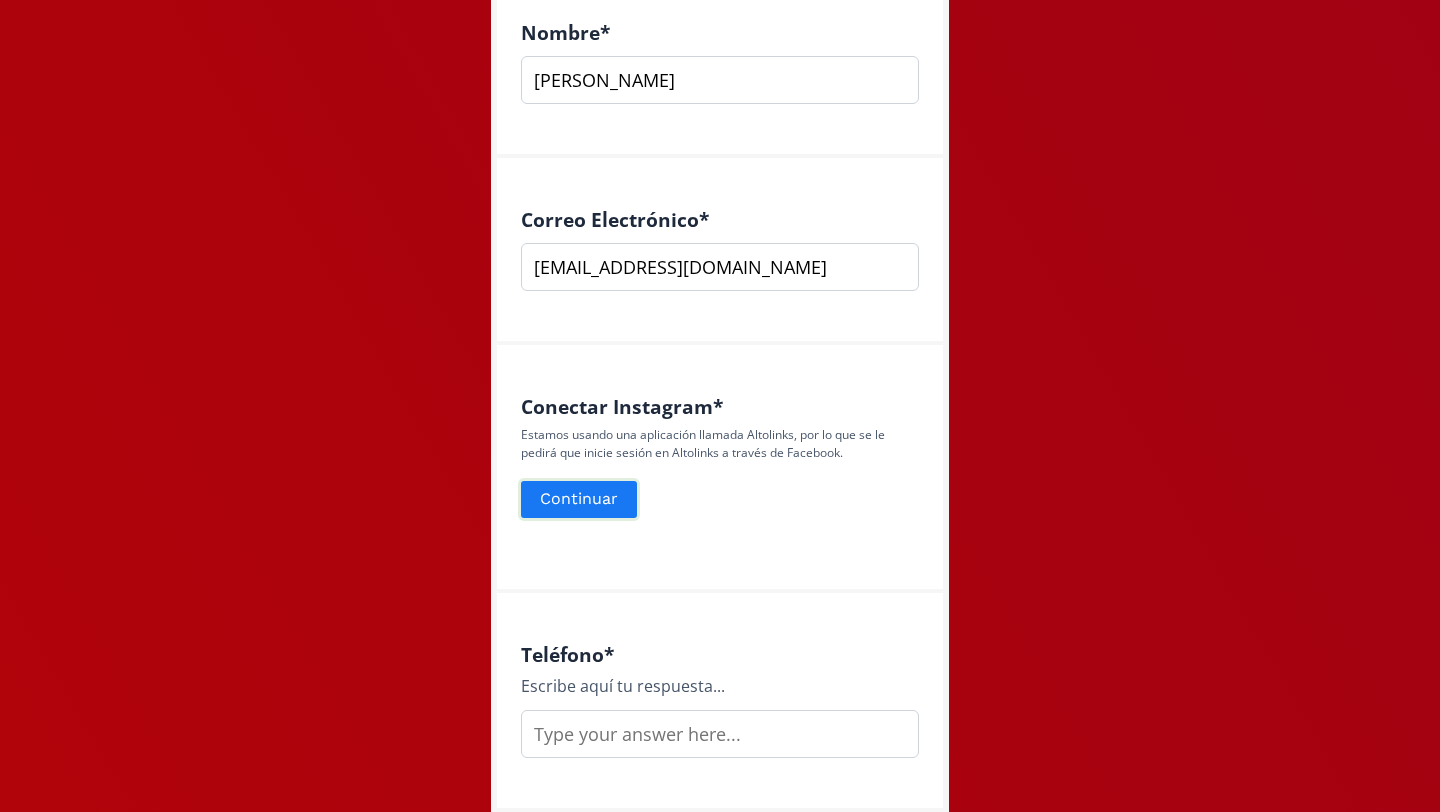 type on "[EMAIL_ADDRESS][DOMAIN_NAME]" 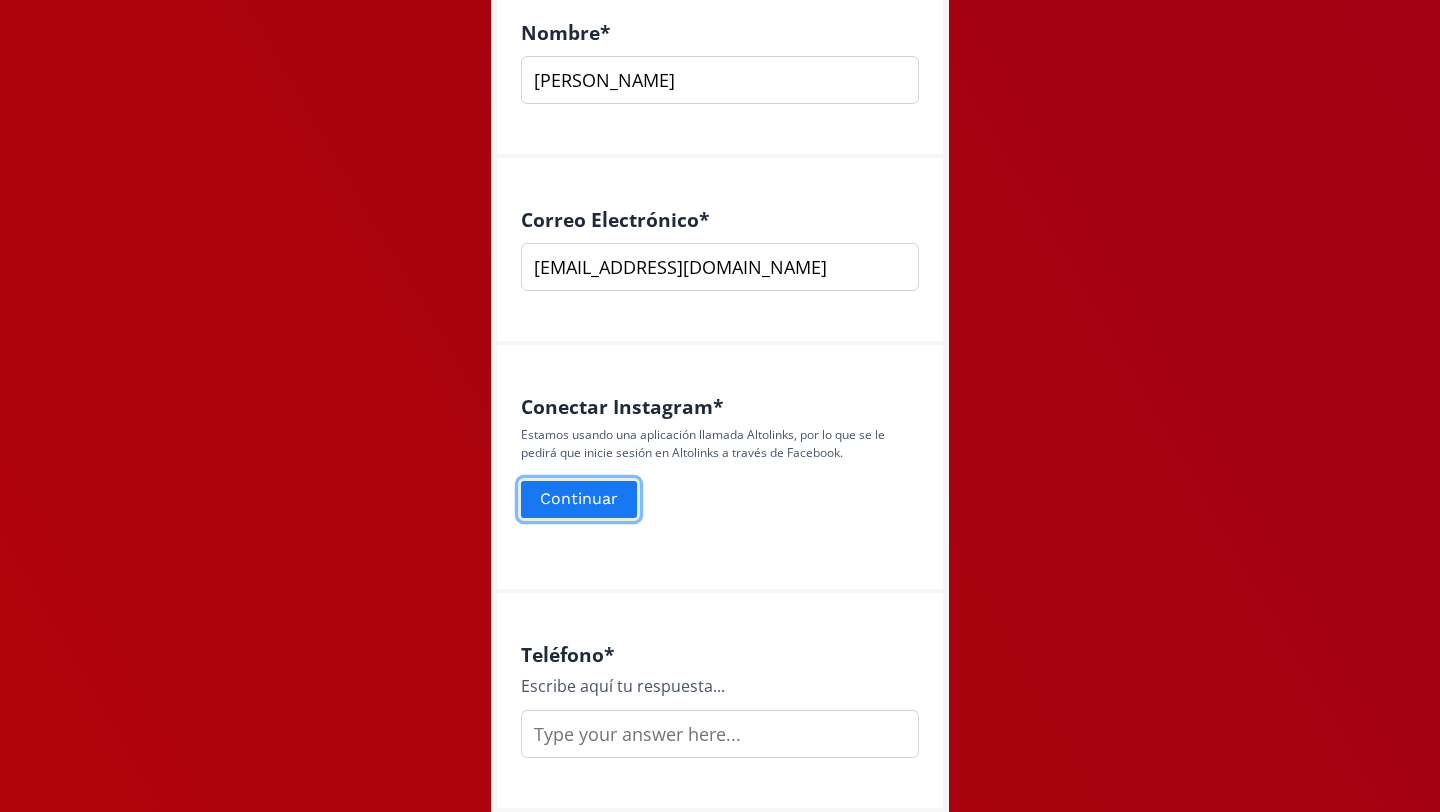 click on "Continuar" at bounding box center (579, 499) 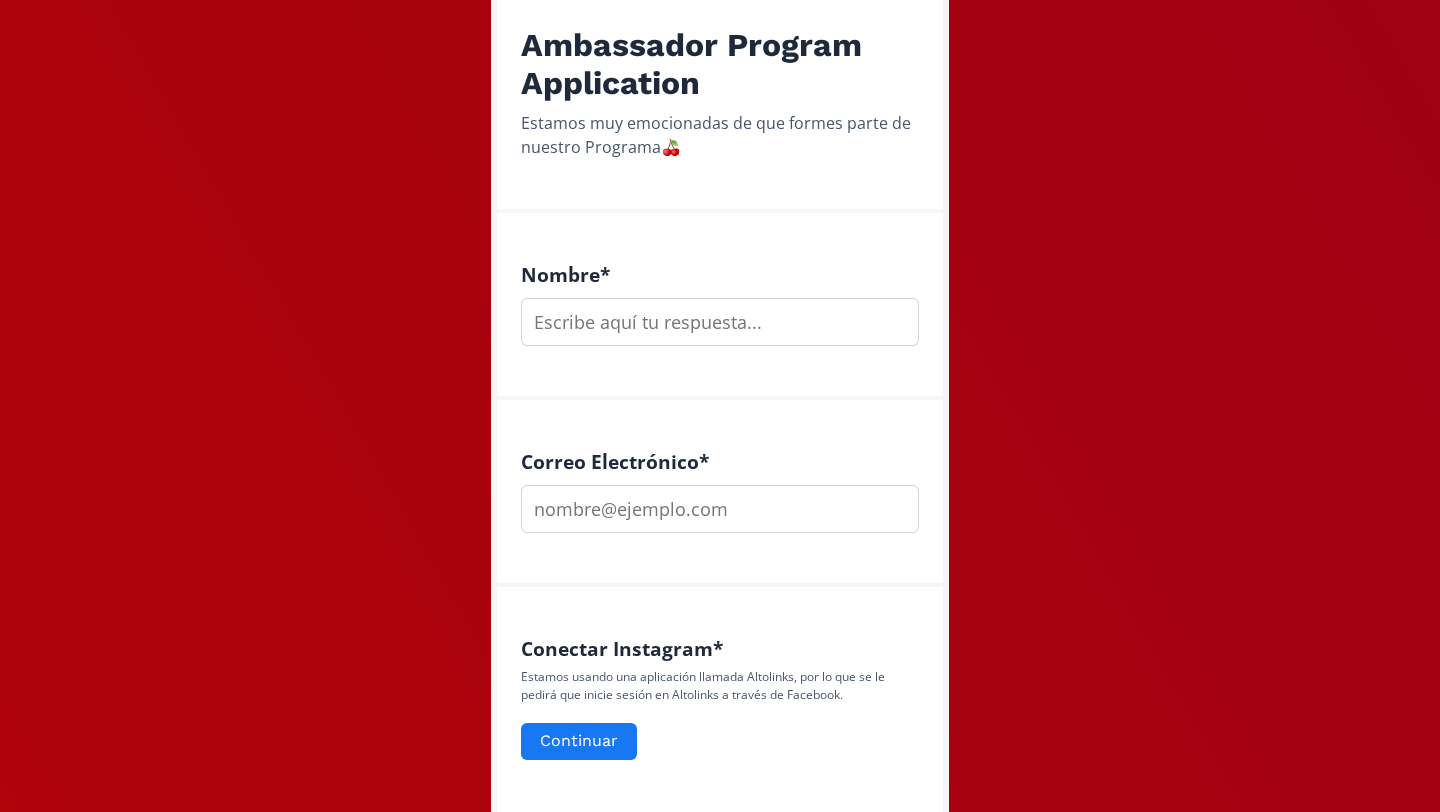 scroll, scrollTop: 557, scrollLeft: 0, axis: vertical 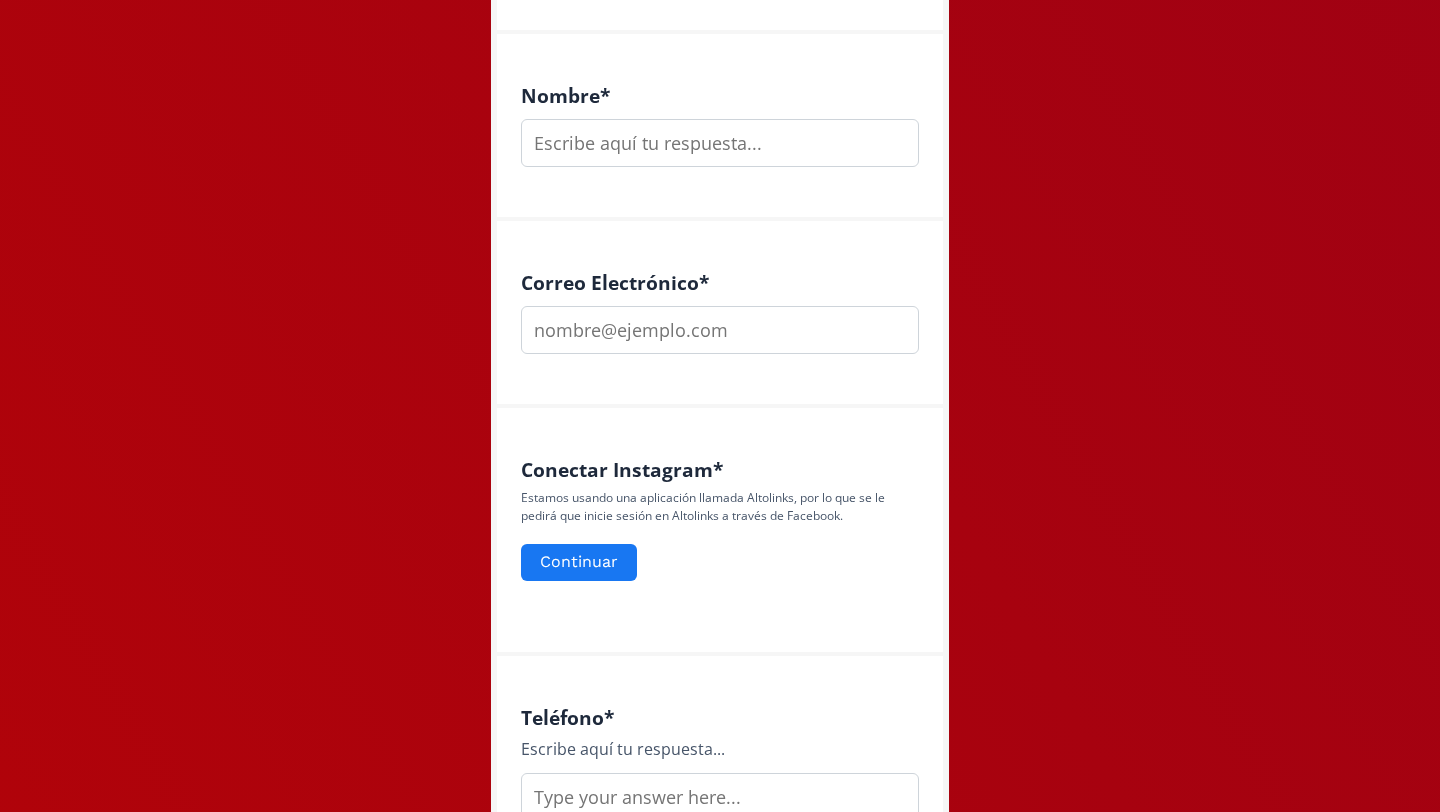 click at bounding box center [720, 143] 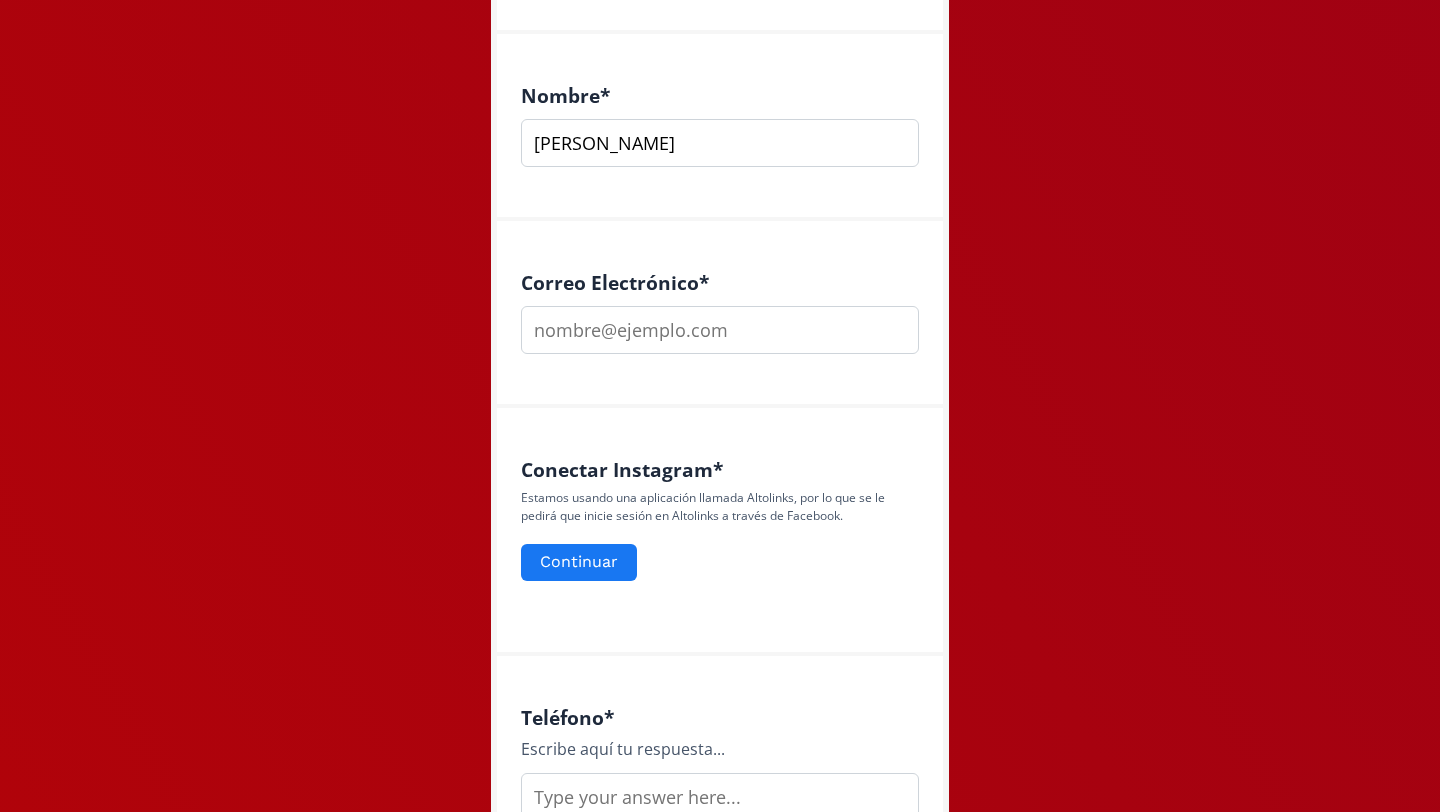 type on "[PERSON_NAME]" 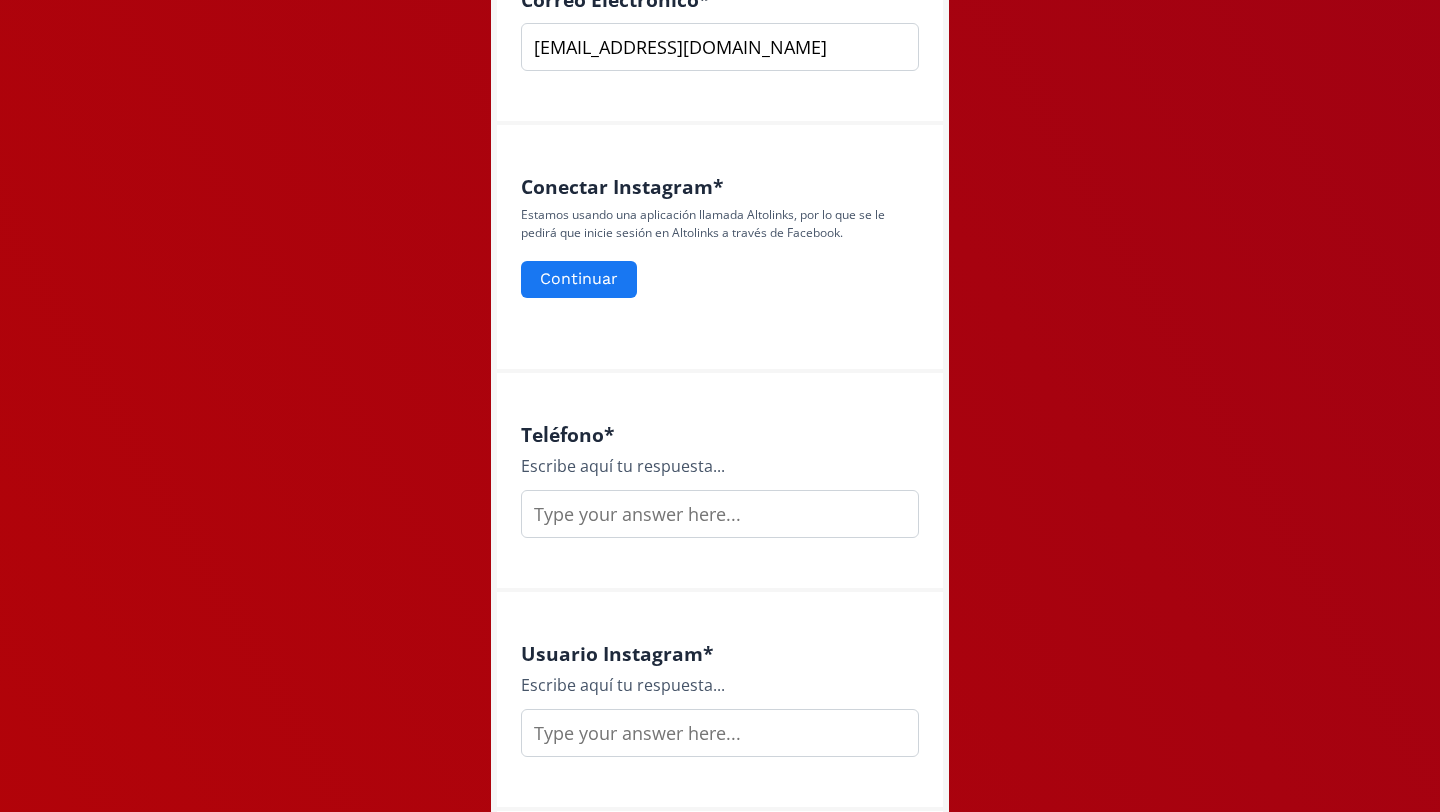 scroll, scrollTop: 853, scrollLeft: 0, axis: vertical 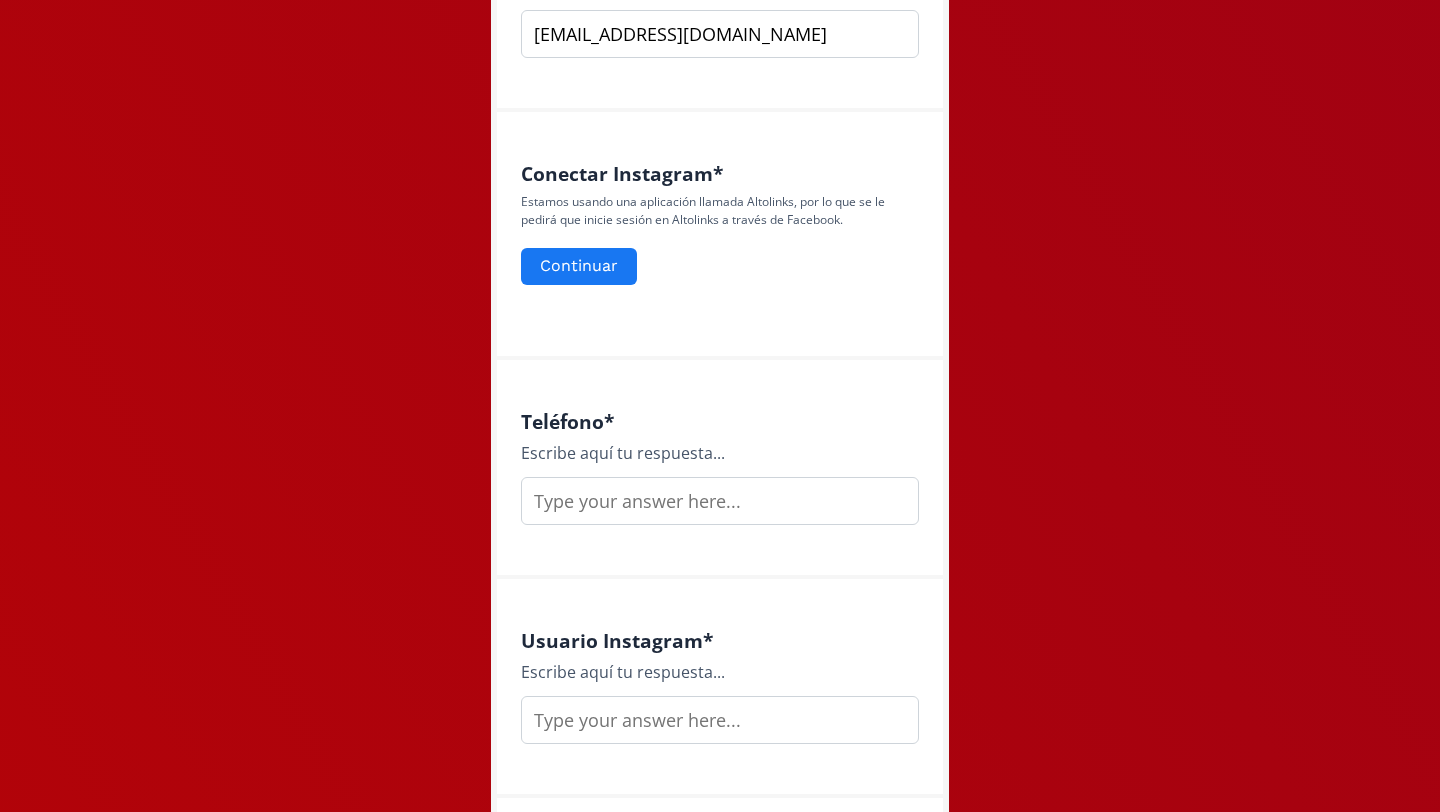 type on "constanza.ggm@hotmail.com" 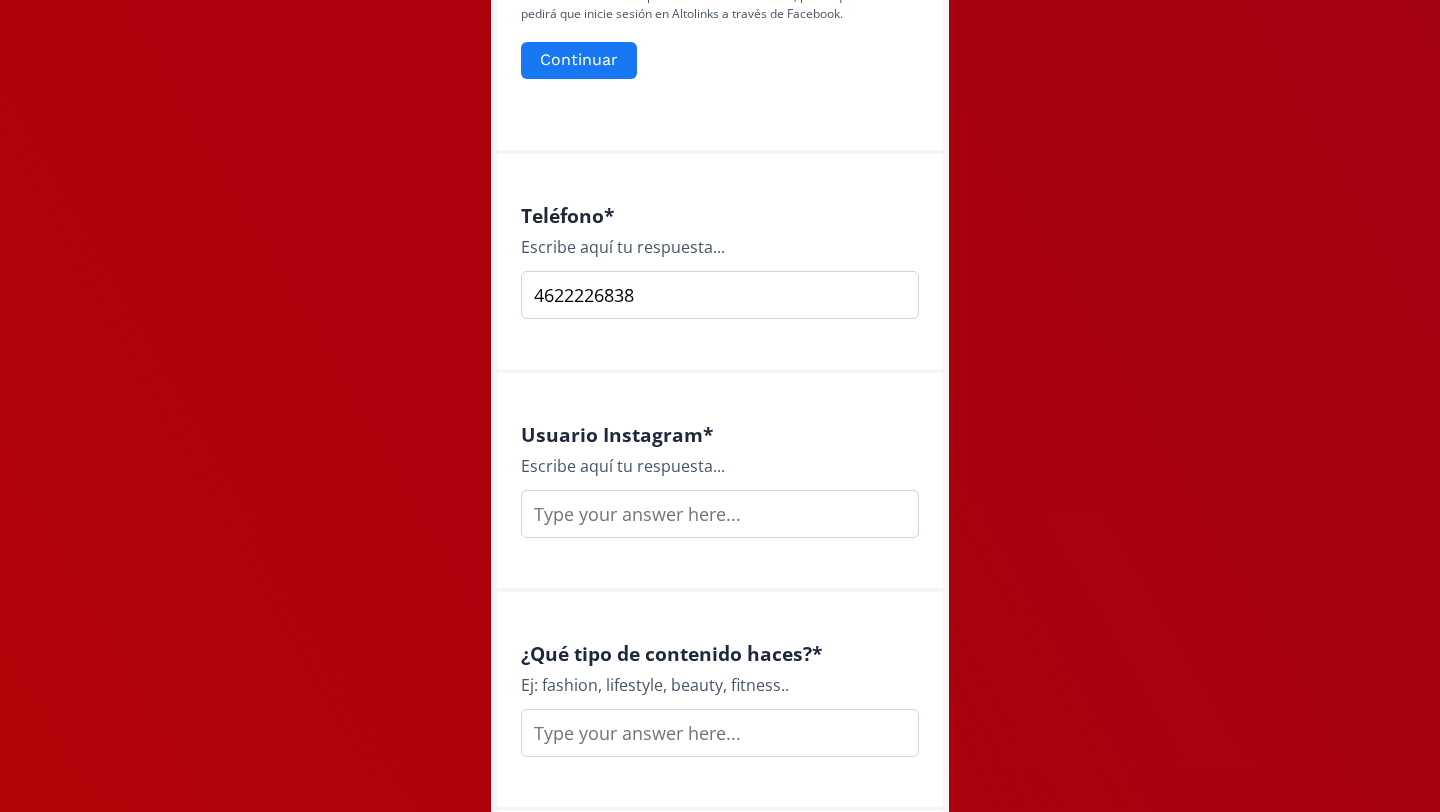 scroll, scrollTop: 1086, scrollLeft: 0, axis: vertical 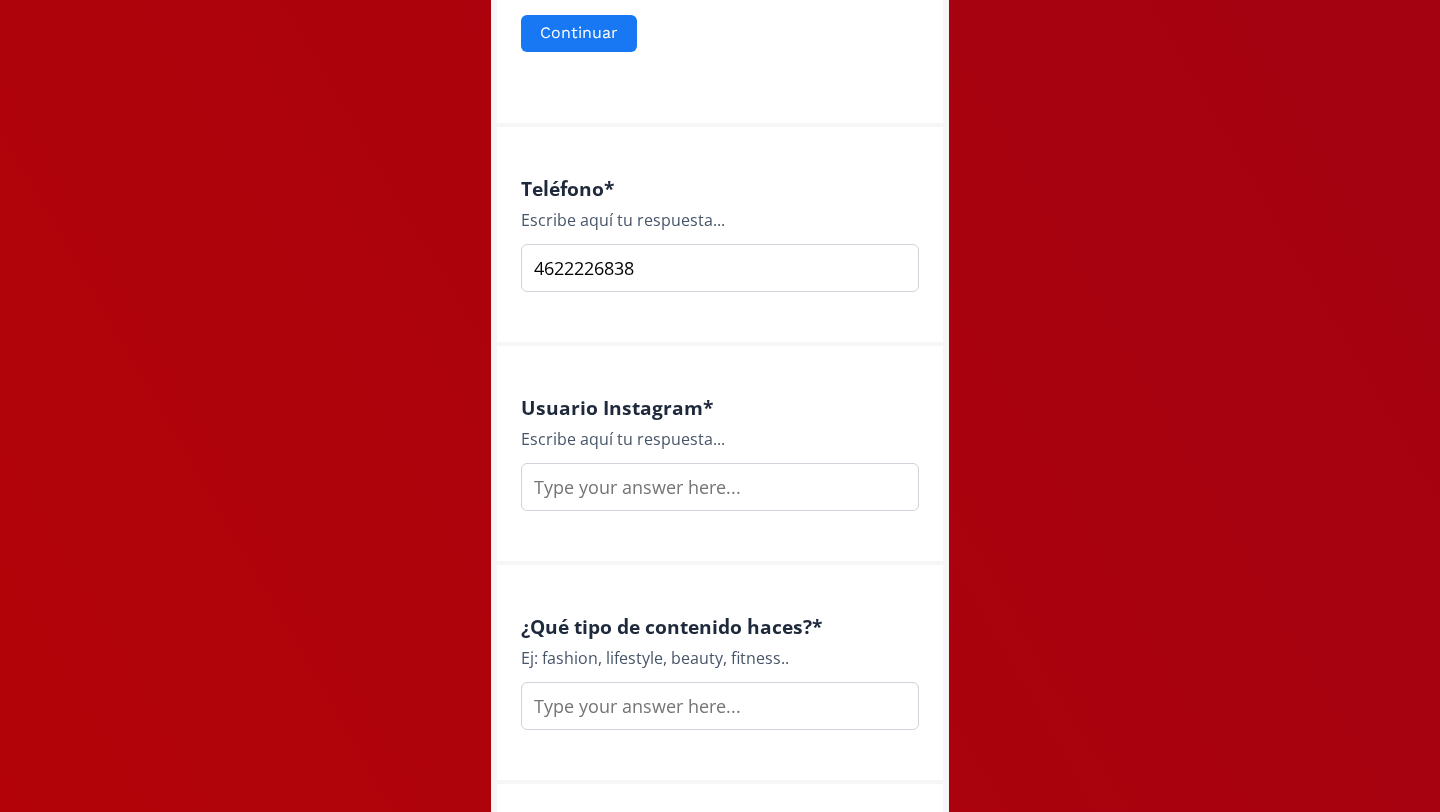 type on "4622226838" 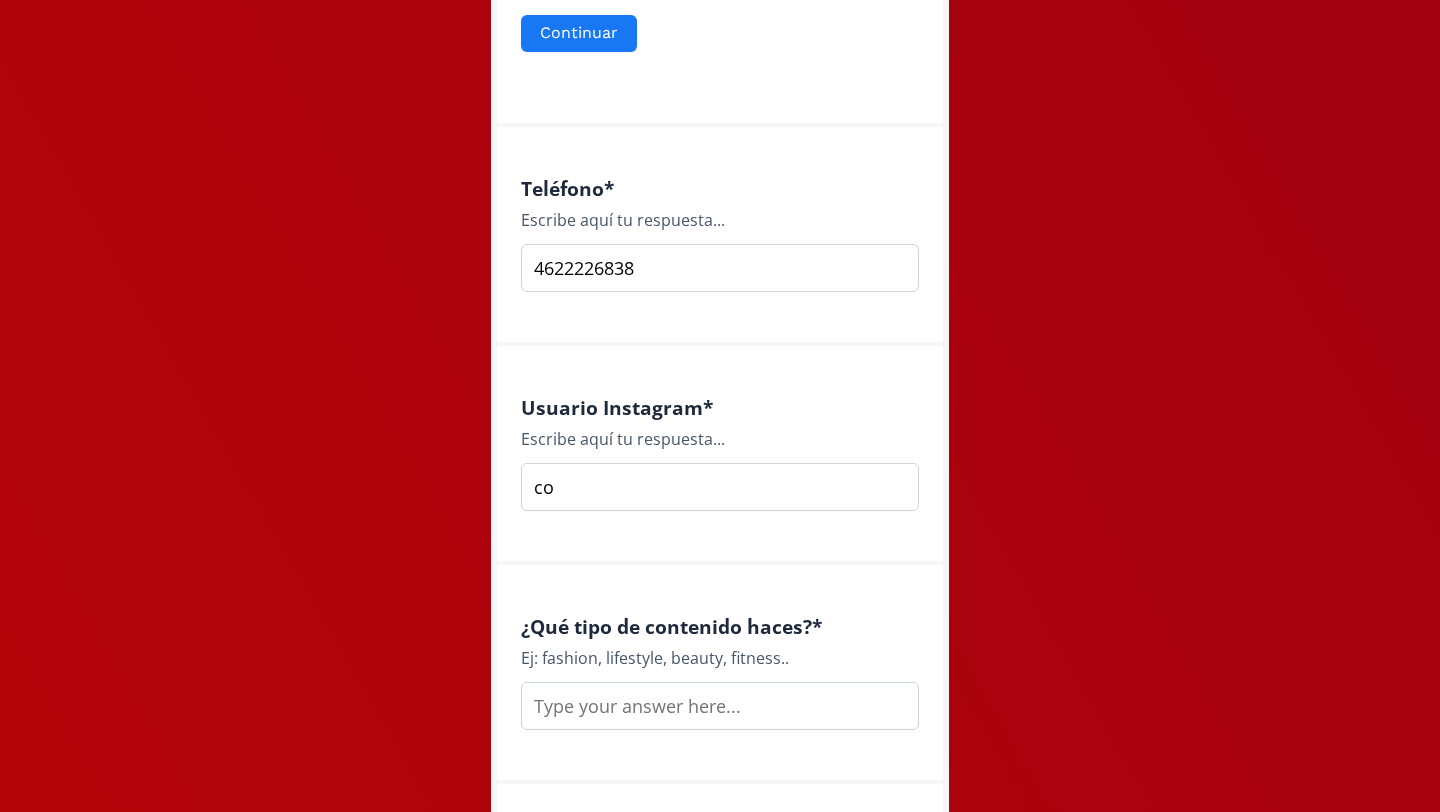 type on "c" 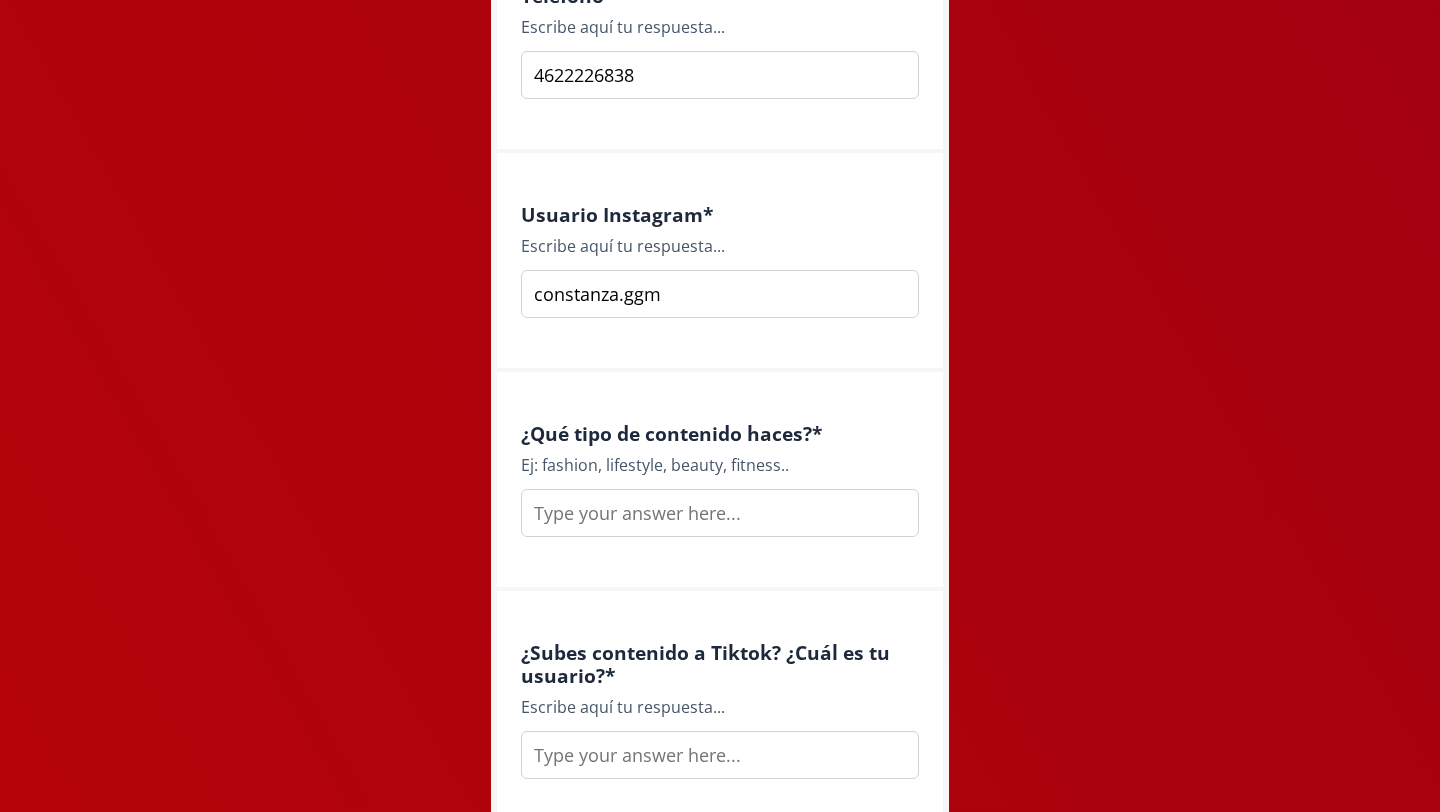 scroll, scrollTop: 1338, scrollLeft: 0, axis: vertical 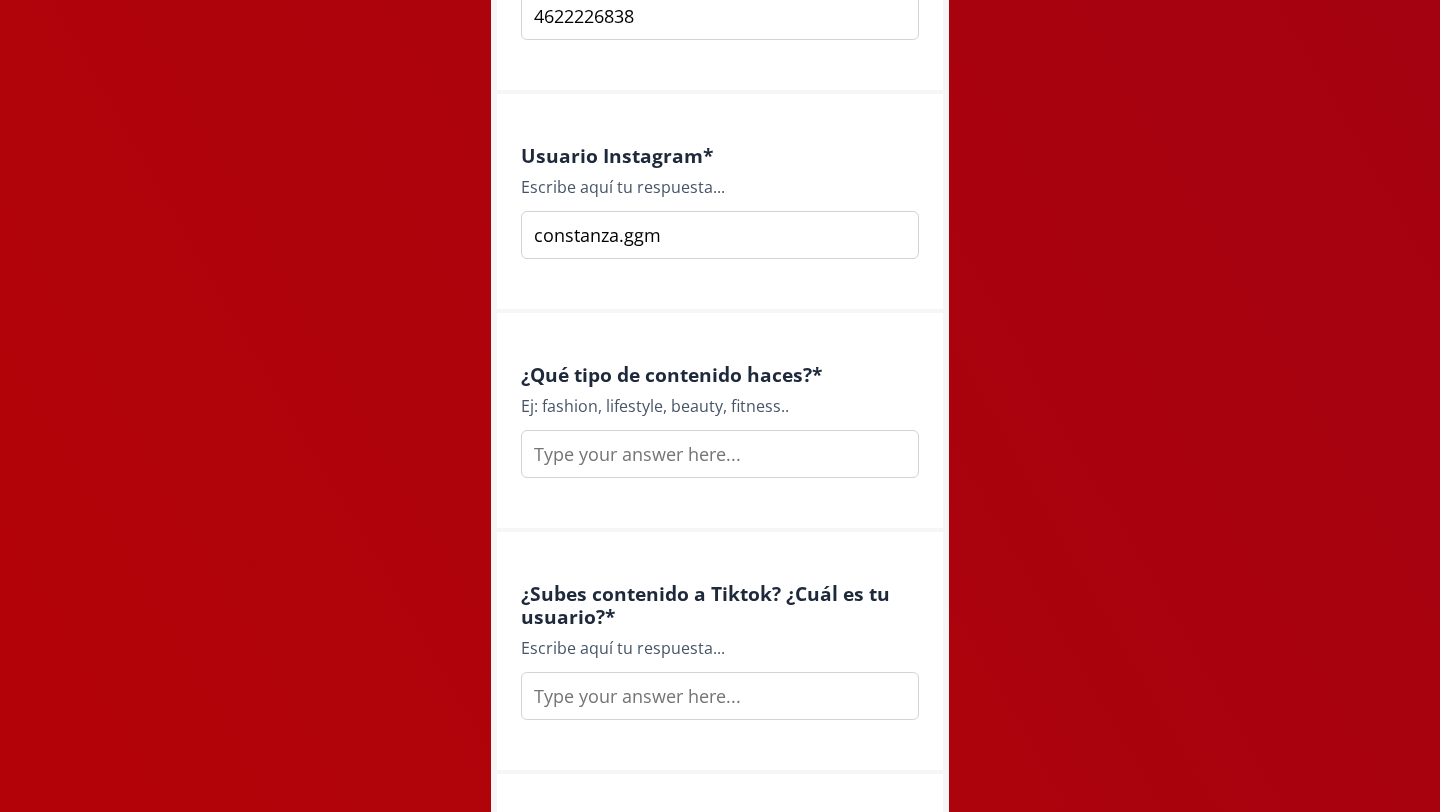 type on "constanza.ggm" 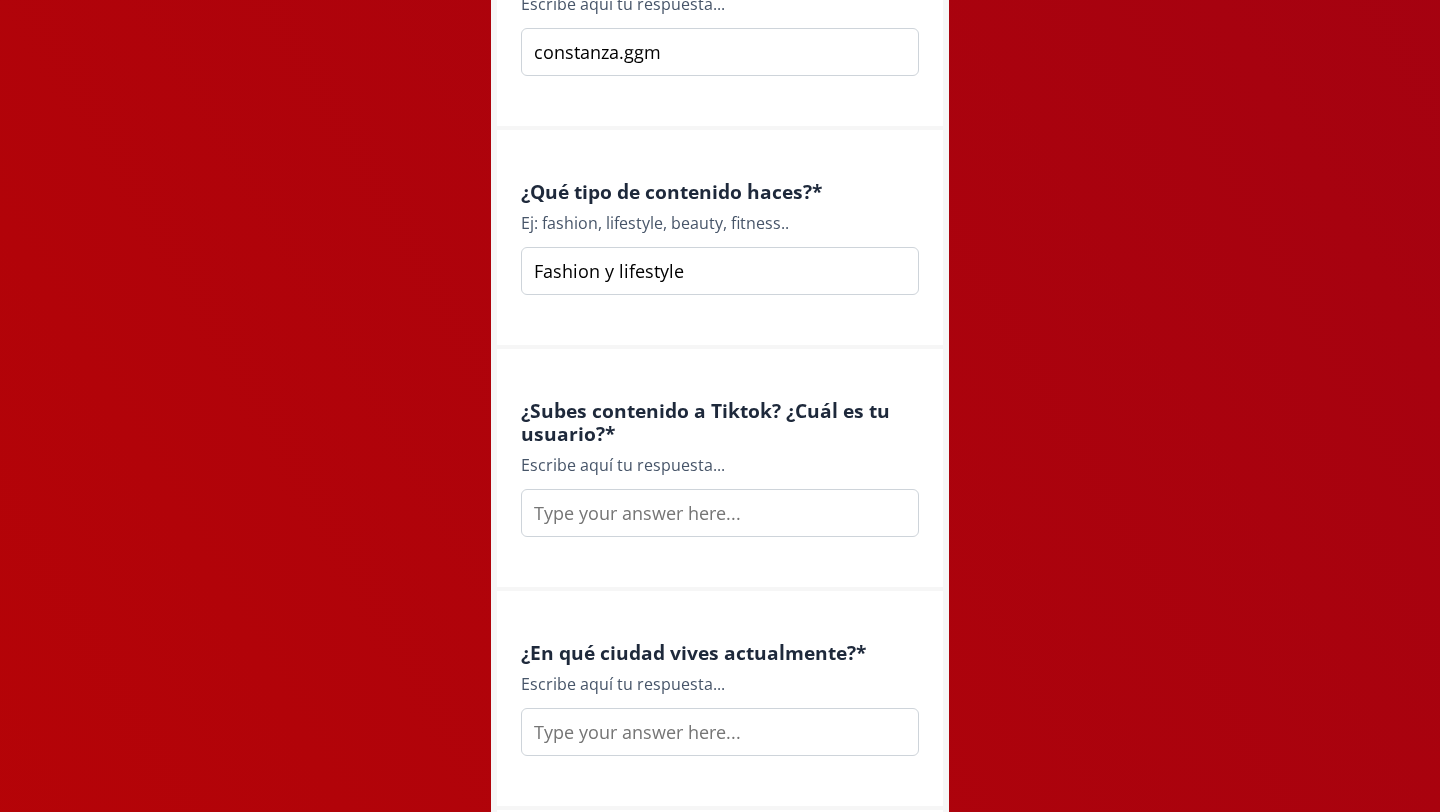 scroll, scrollTop: 1558, scrollLeft: 0, axis: vertical 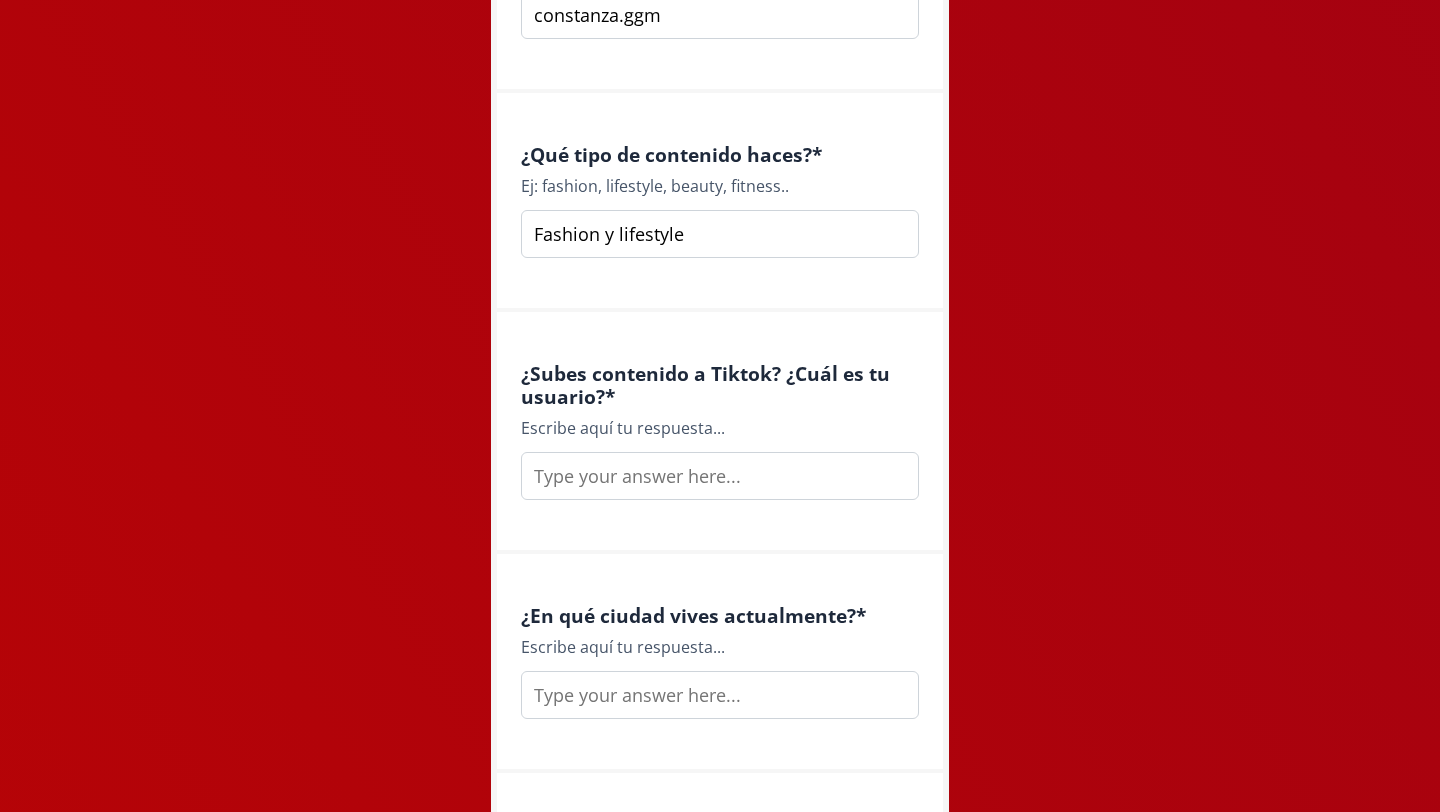 type on "Fashion y lifestyle" 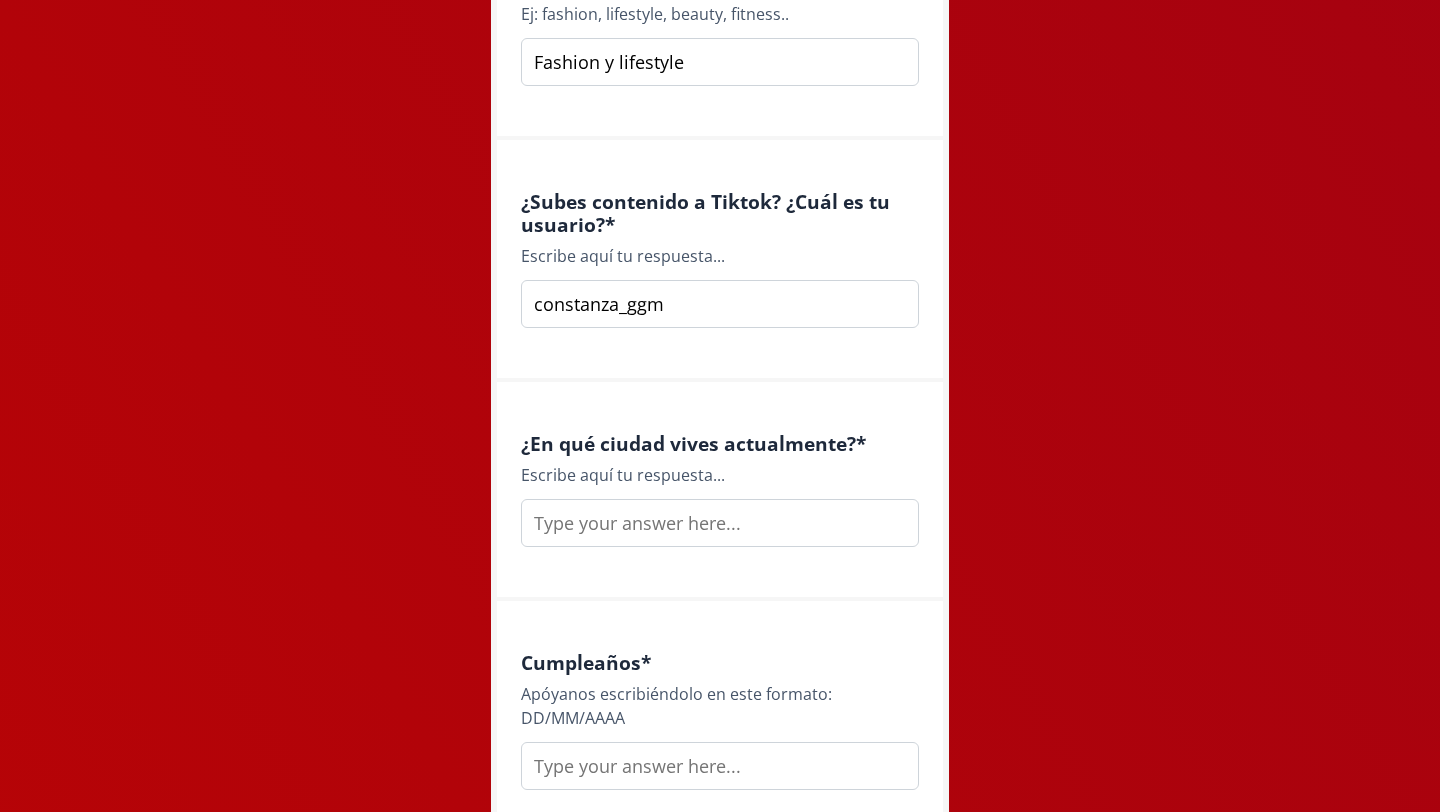 scroll, scrollTop: 1765, scrollLeft: 0, axis: vertical 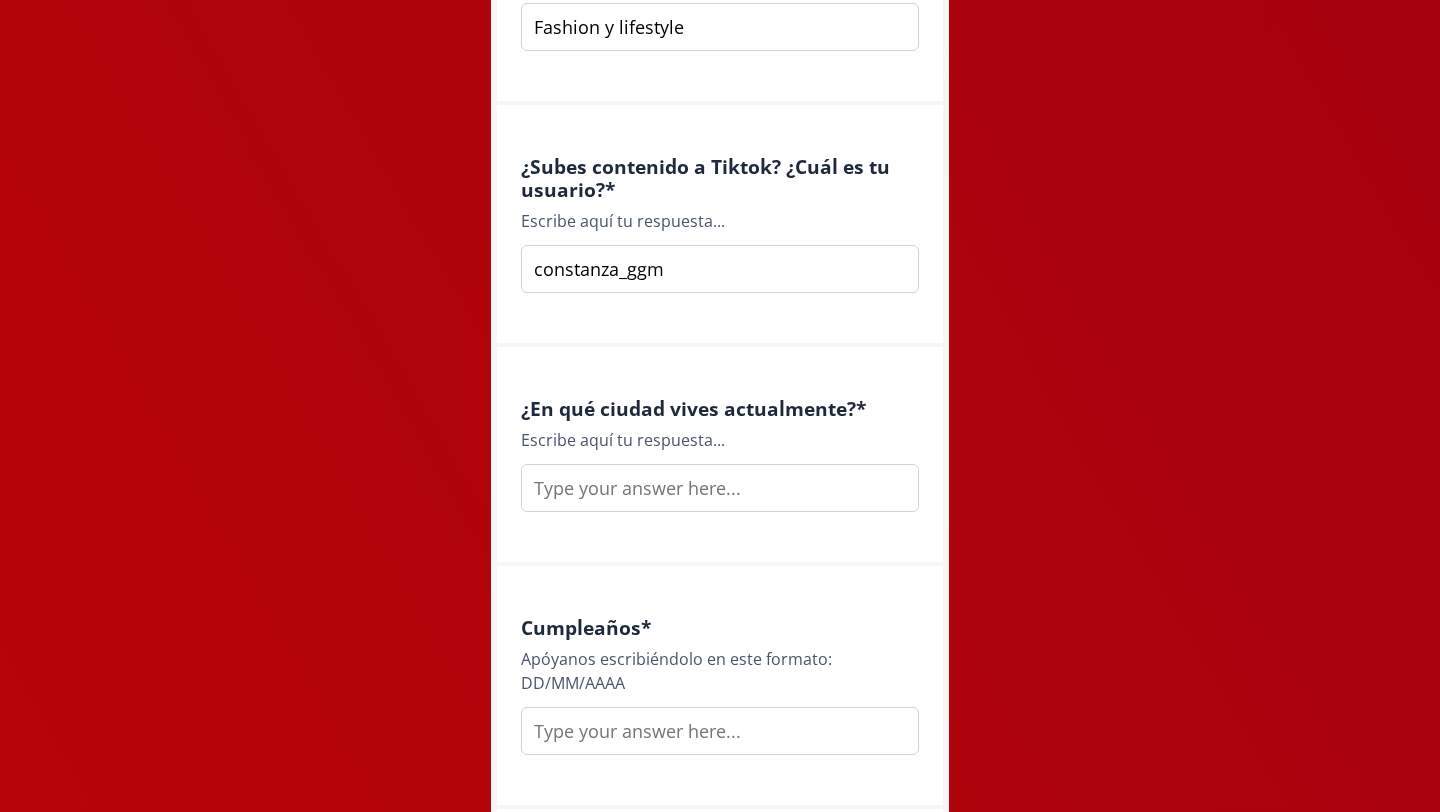 type on "constanza_ggm" 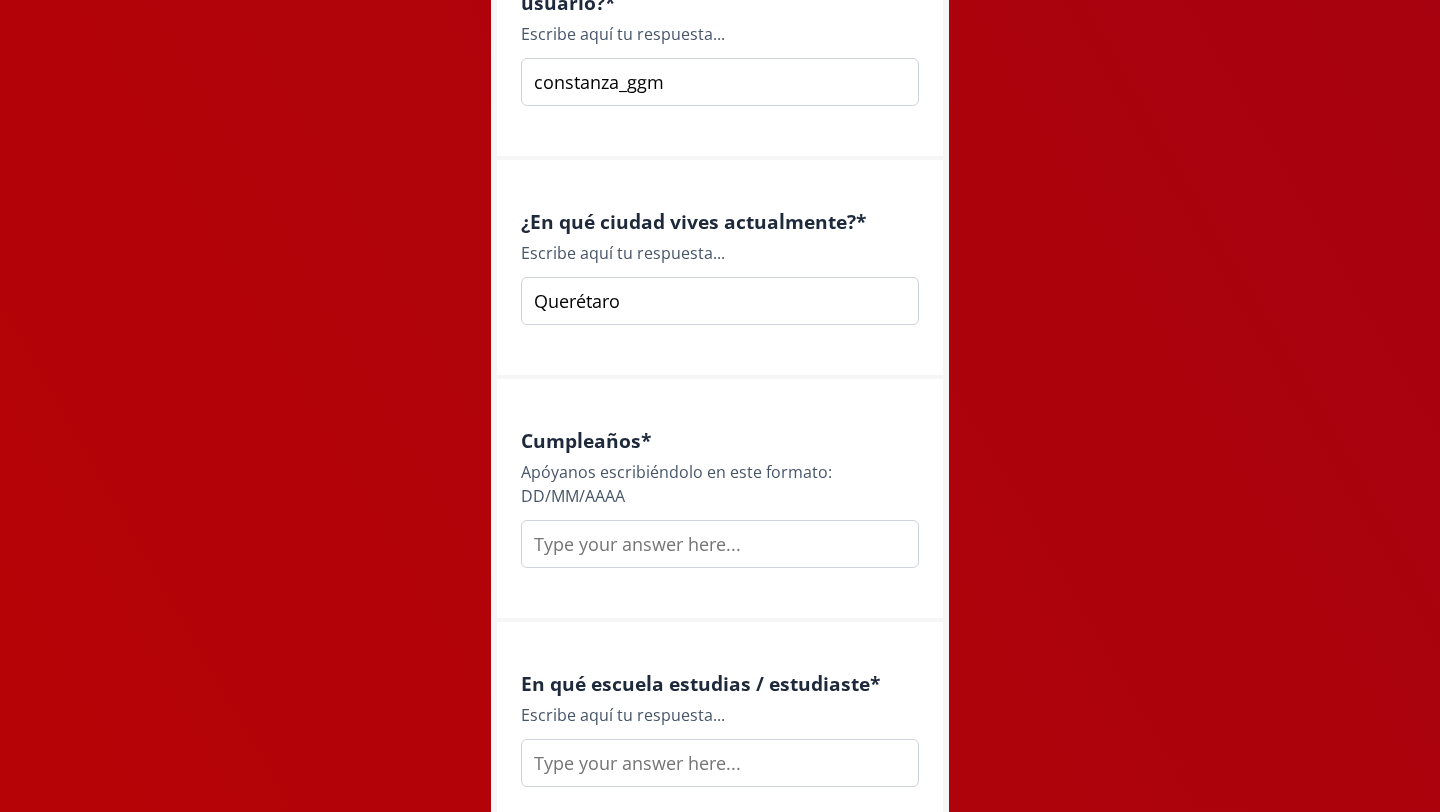 scroll, scrollTop: 1984, scrollLeft: 0, axis: vertical 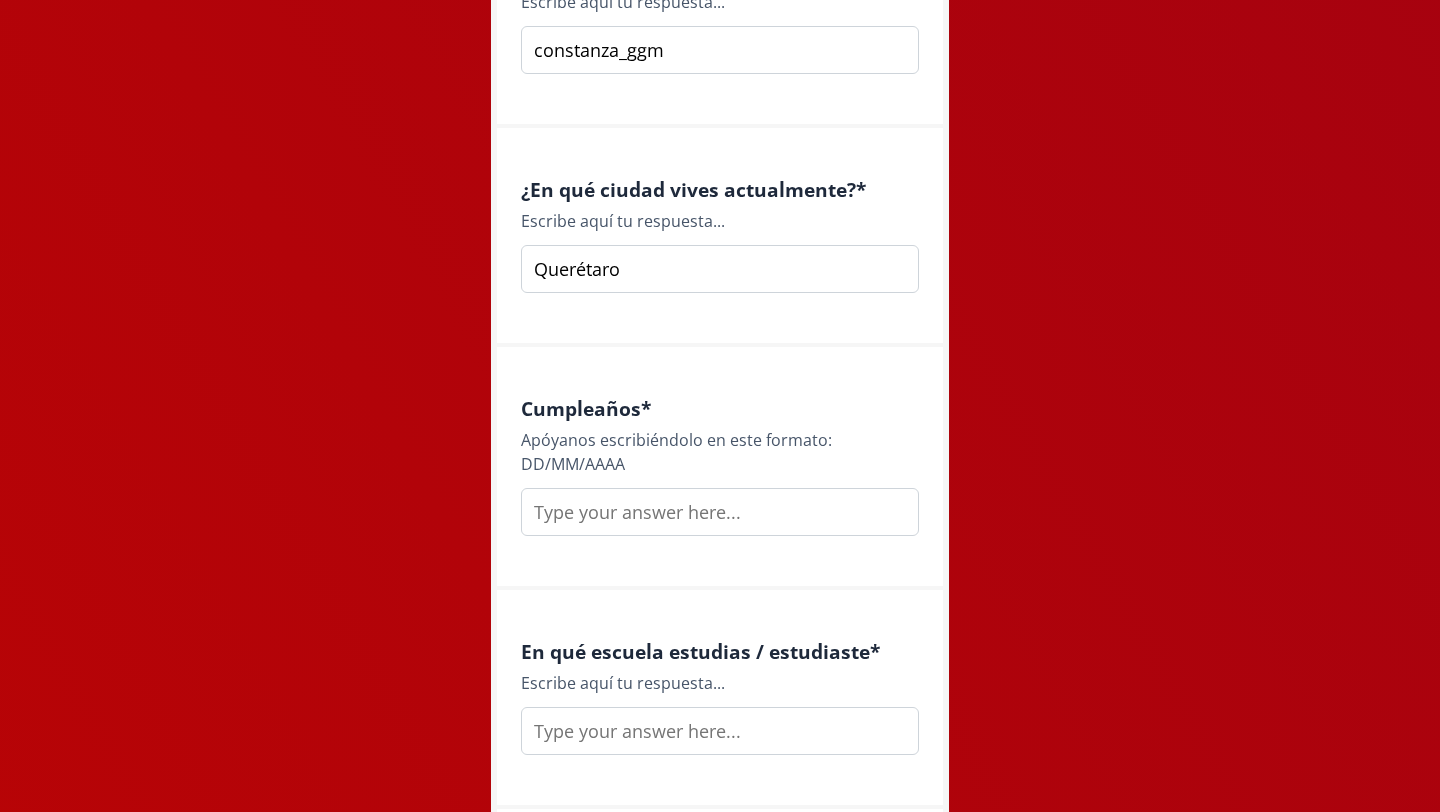 type on "Querétaro" 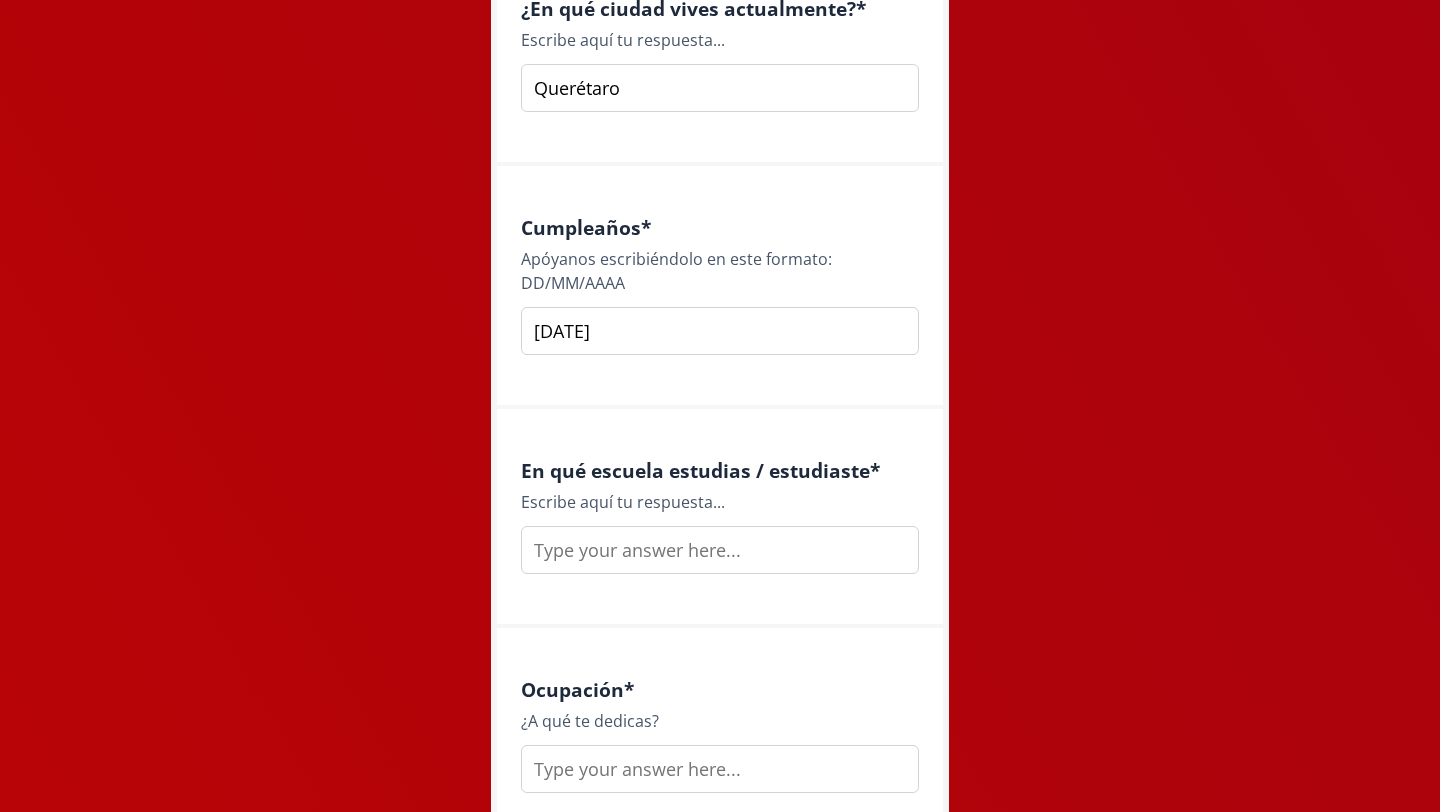 scroll, scrollTop: 2168, scrollLeft: 0, axis: vertical 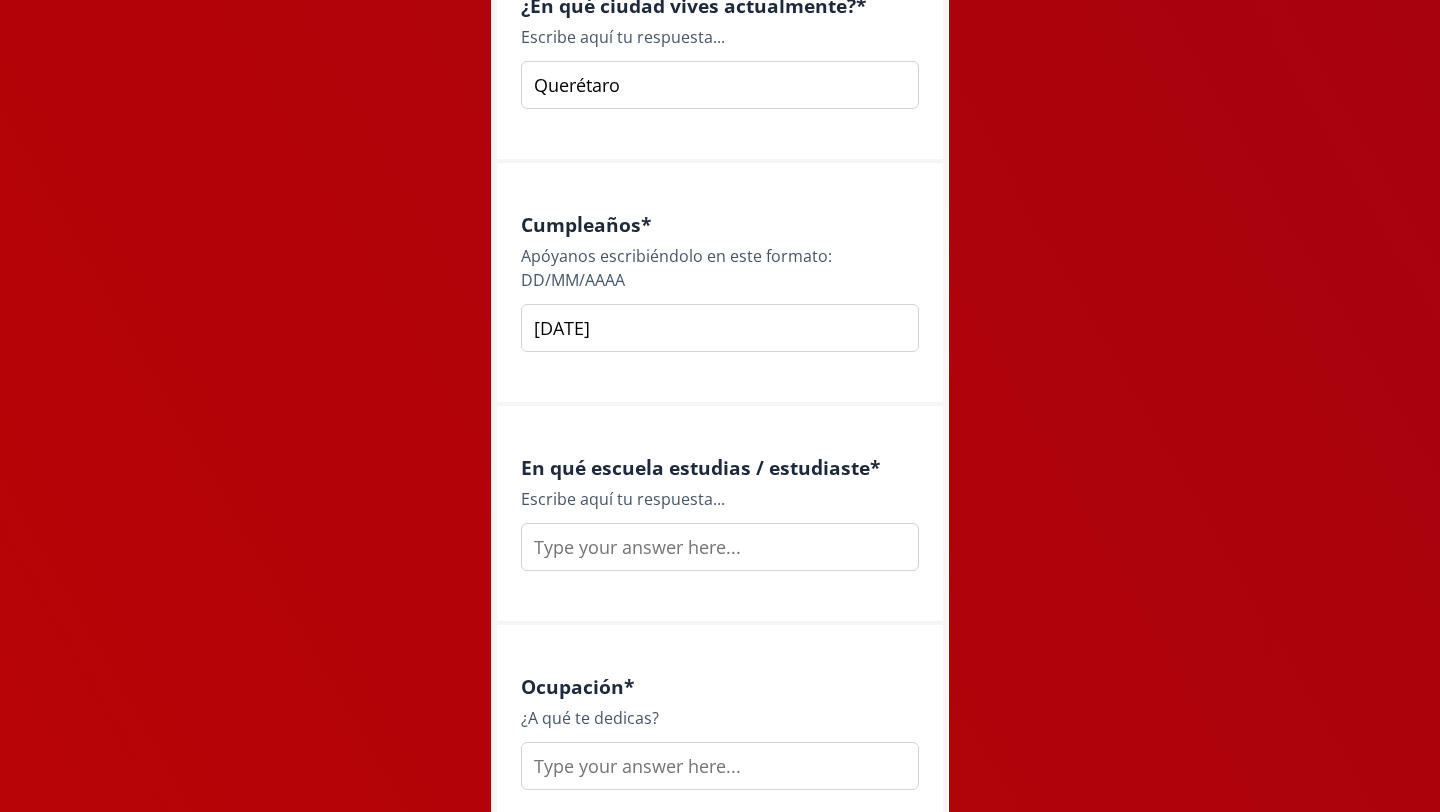 type on "21/12/1999" 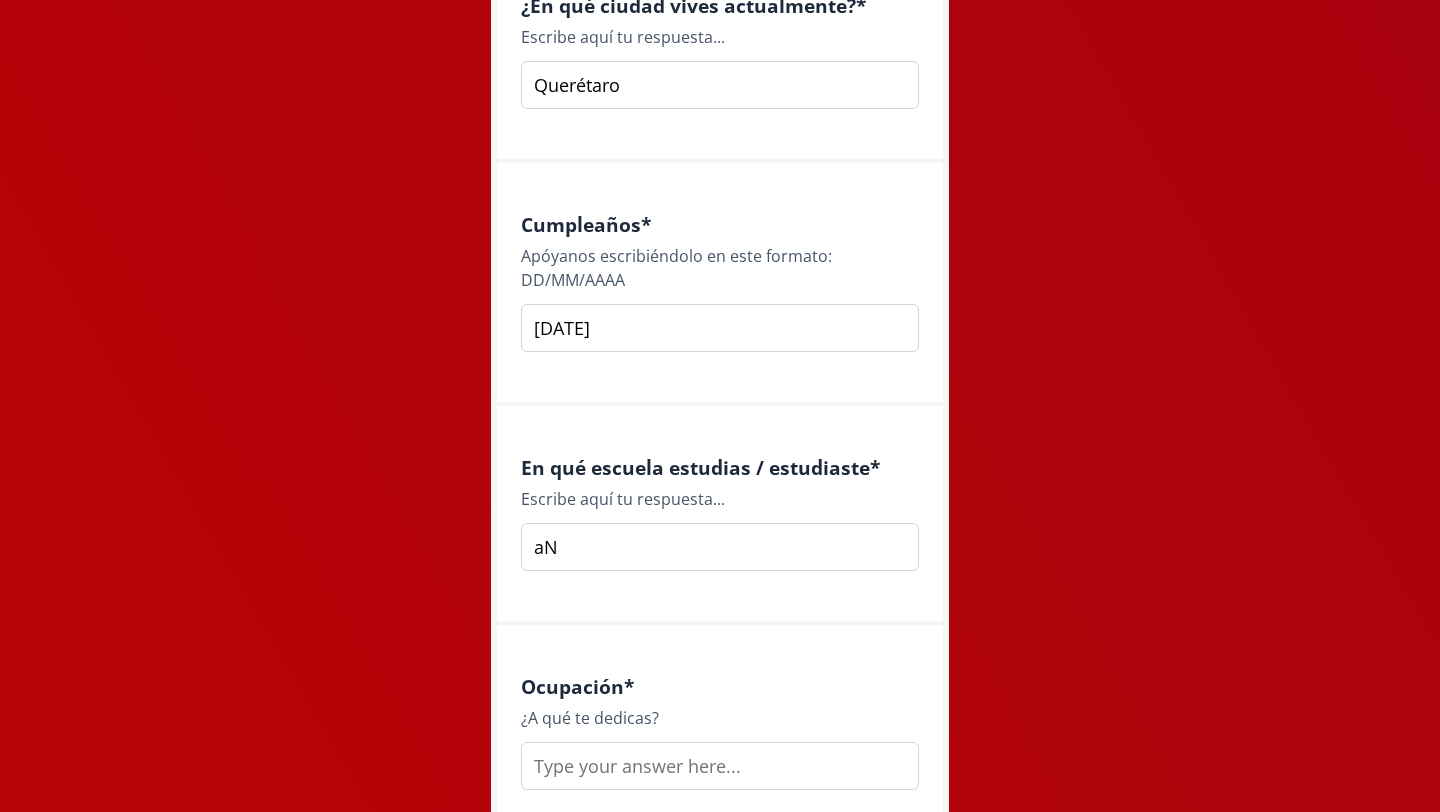 type on "a" 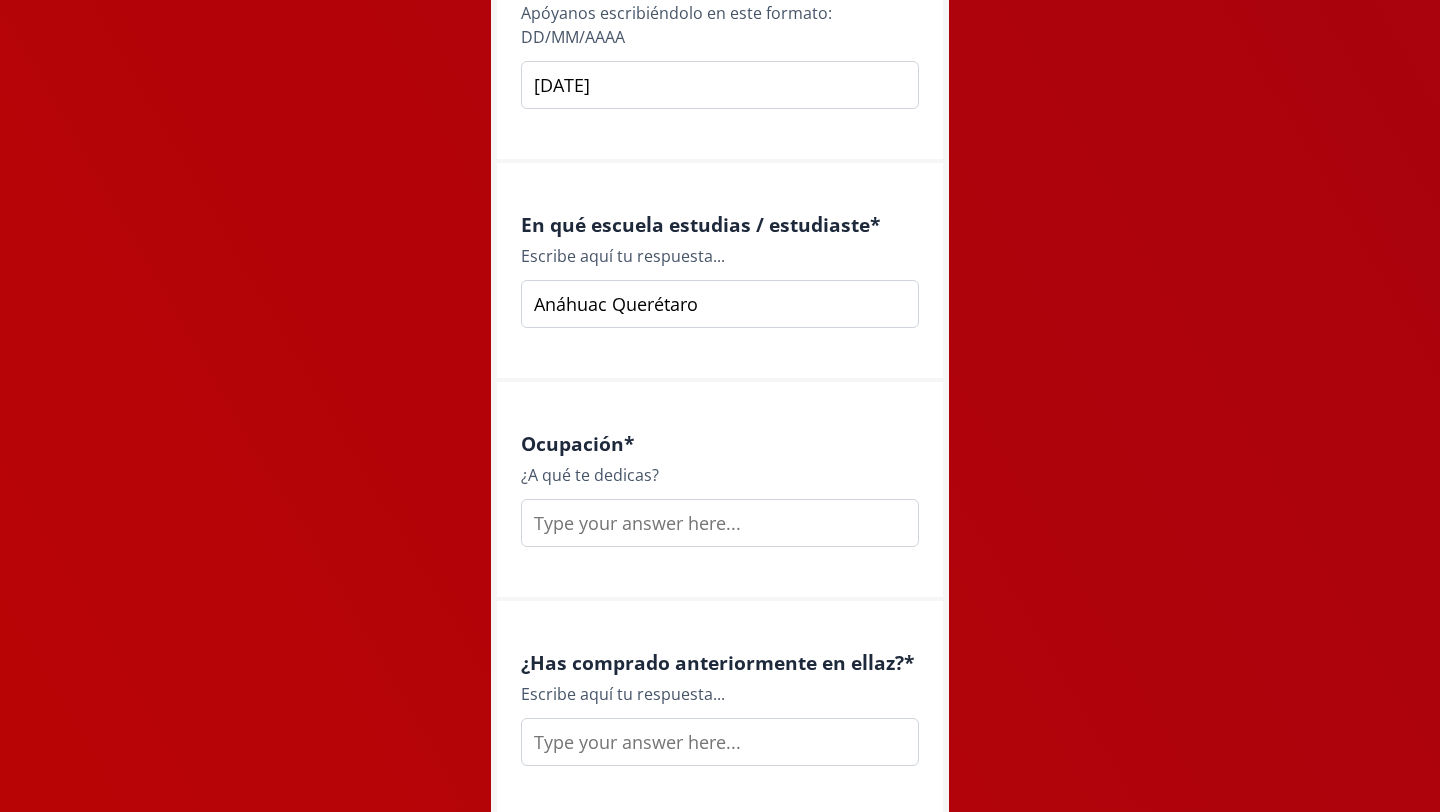 scroll, scrollTop: 2488, scrollLeft: 0, axis: vertical 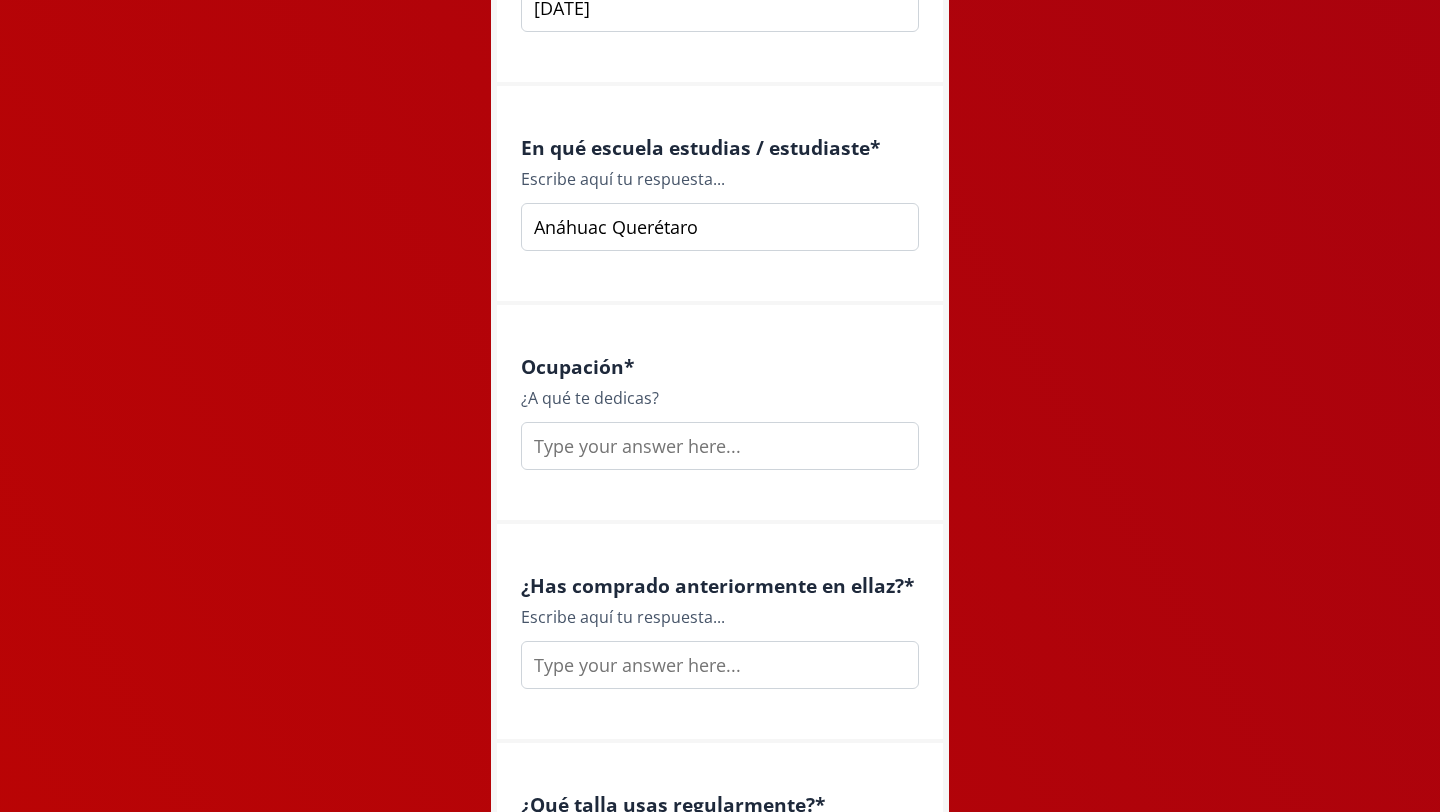 type on "Anáhuac Querétaro" 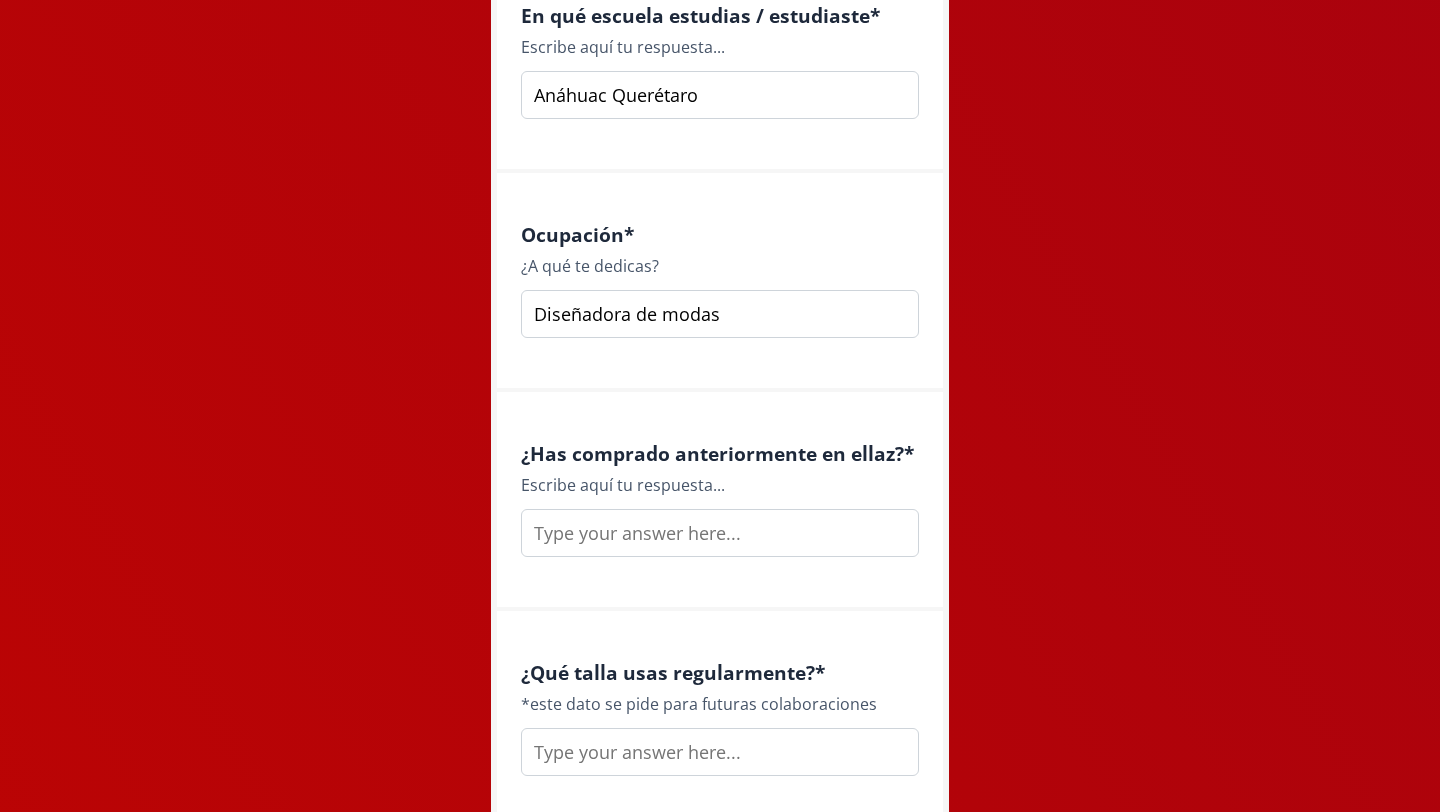scroll, scrollTop: 2675, scrollLeft: 0, axis: vertical 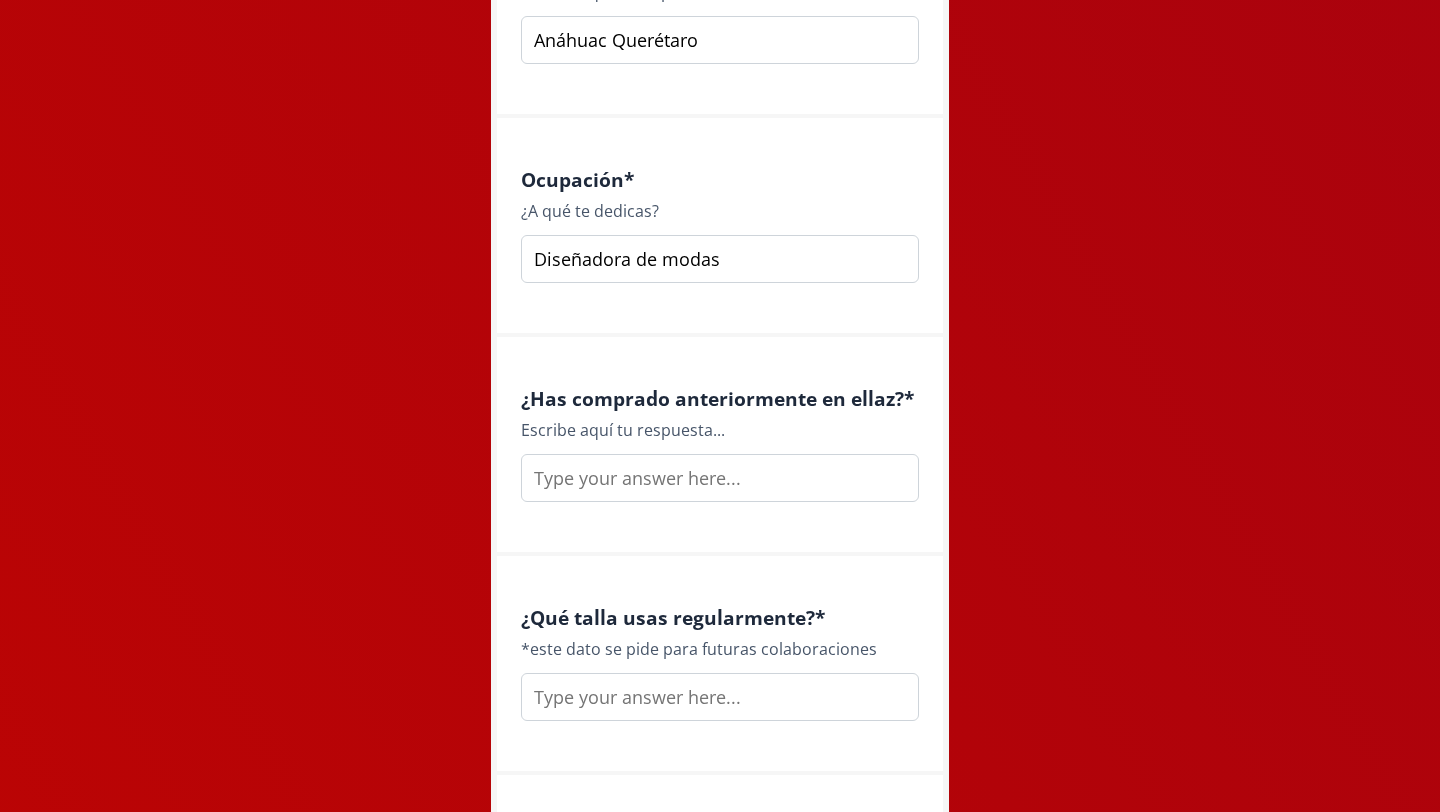 type on "Diseñadora de modas" 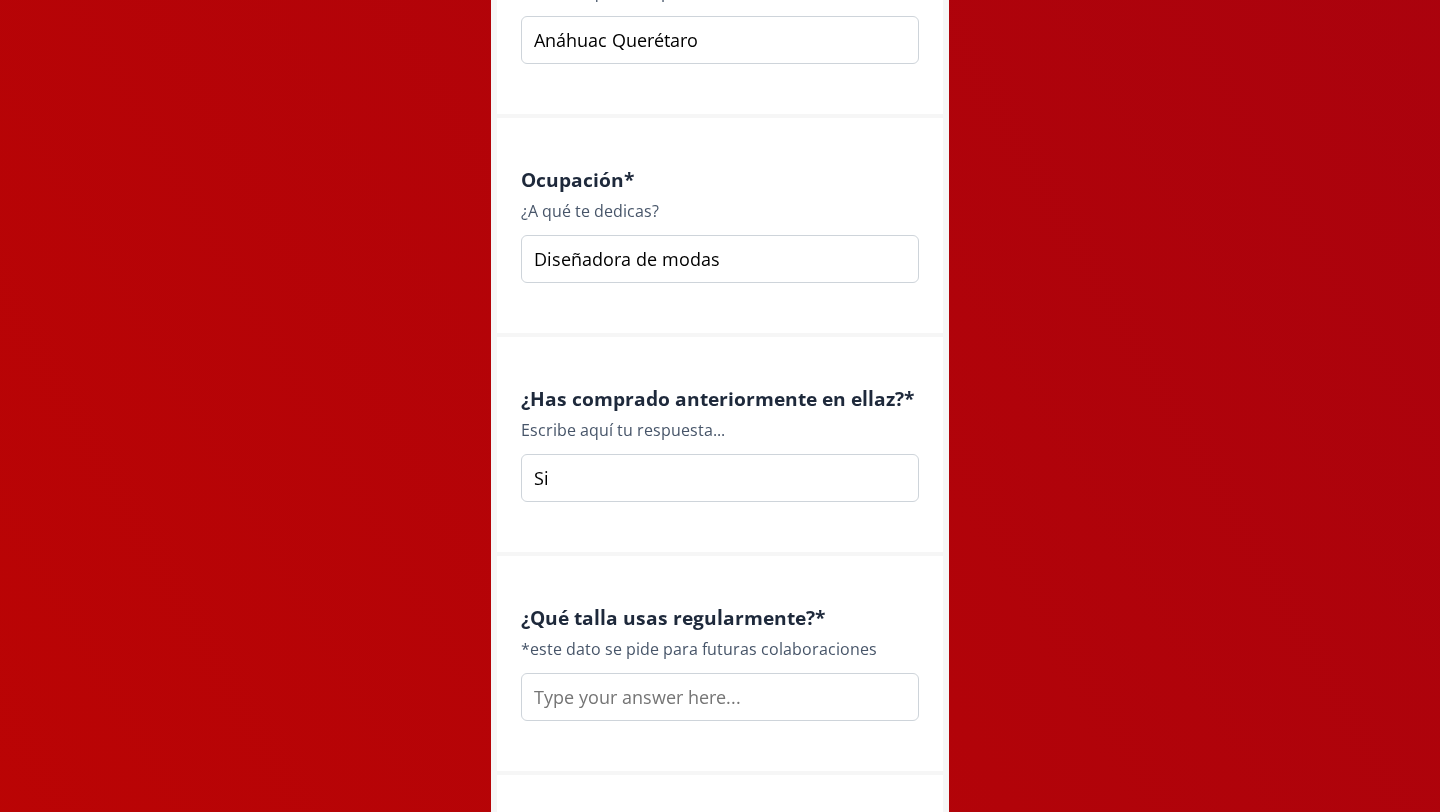 type on "Si" 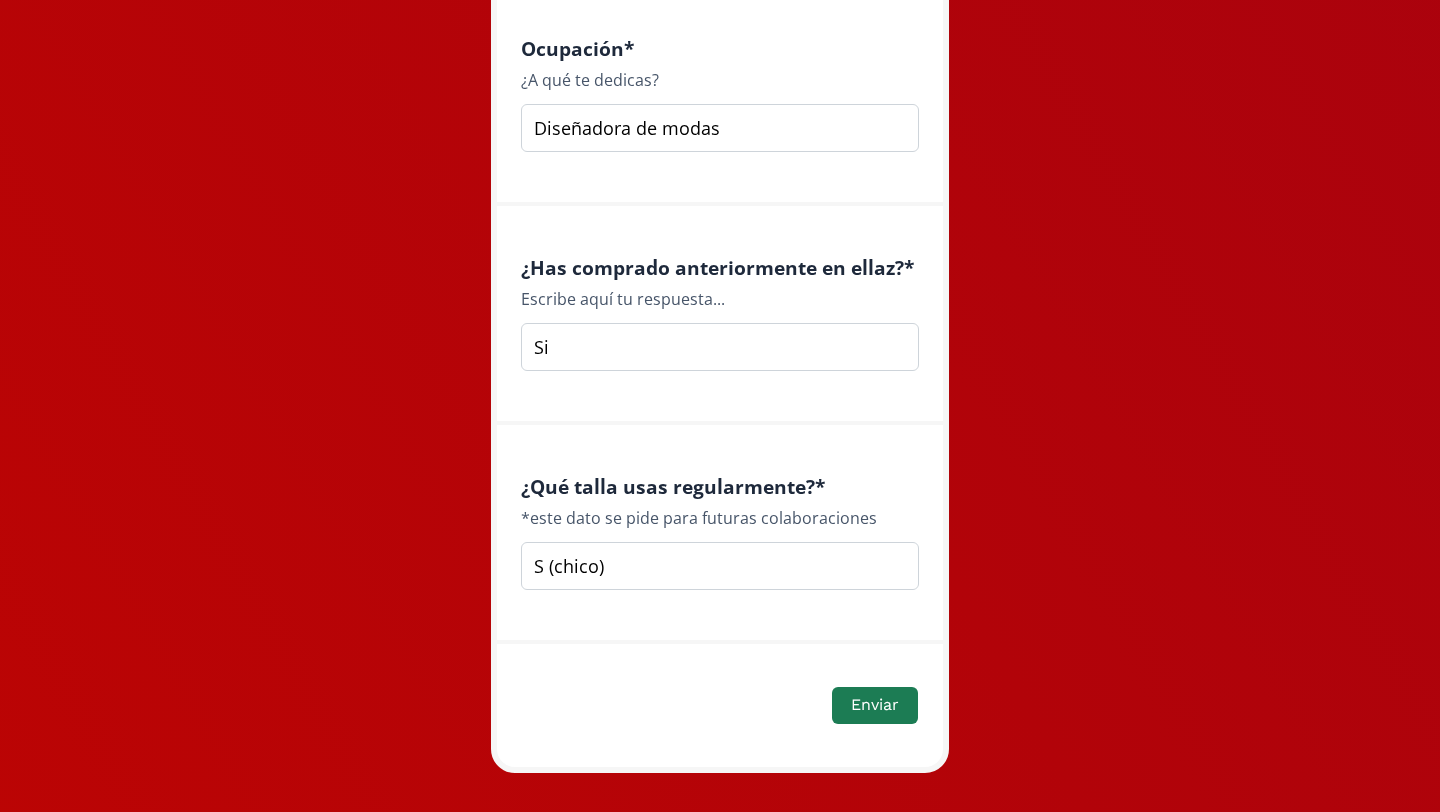 scroll, scrollTop: 2837, scrollLeft: 0, axis: vertical 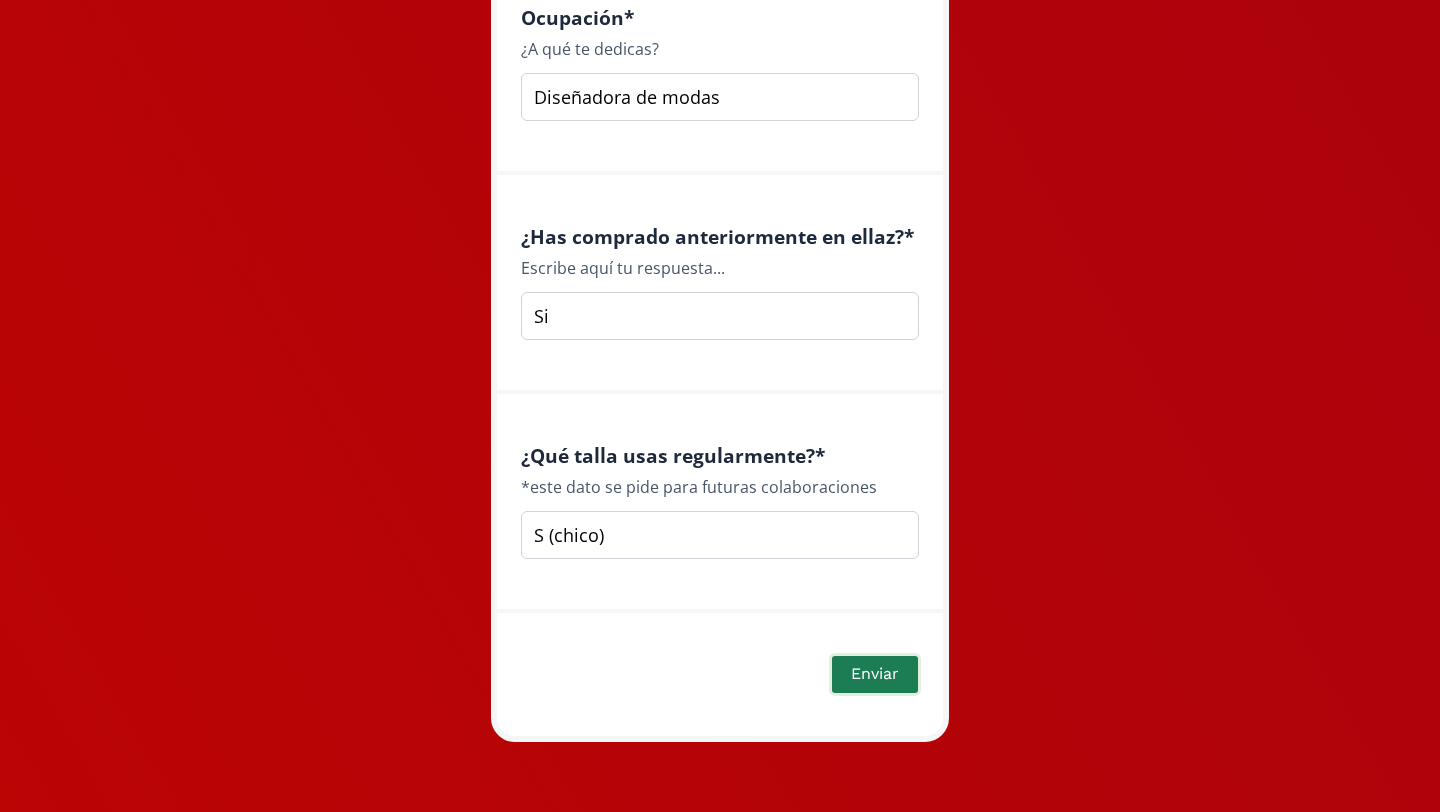 type on "S (chico)" 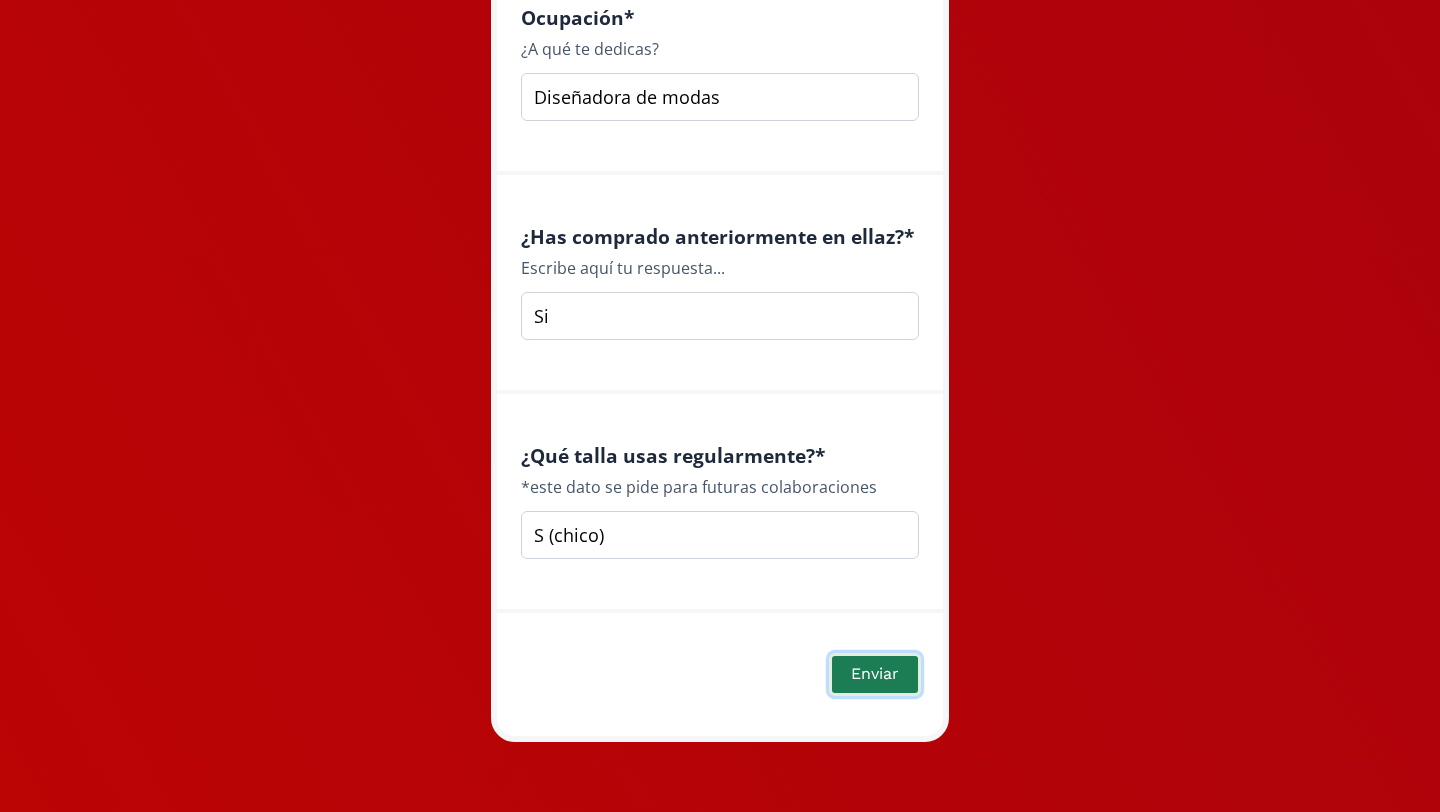 click on "Enviar" at bounding box center (875, 674) 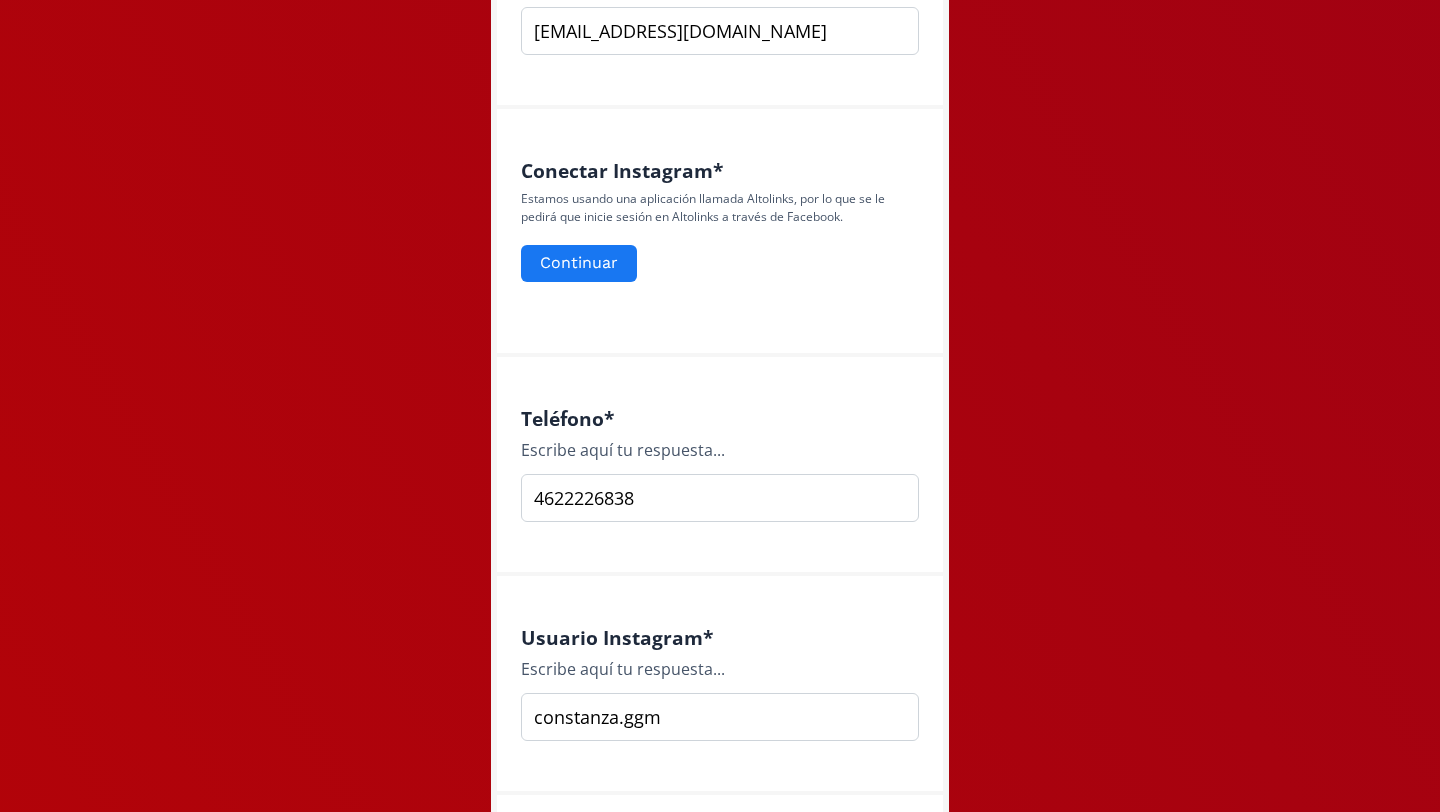 scroll, scrollTop: 738, scrollLeft: 0, axis: vertical 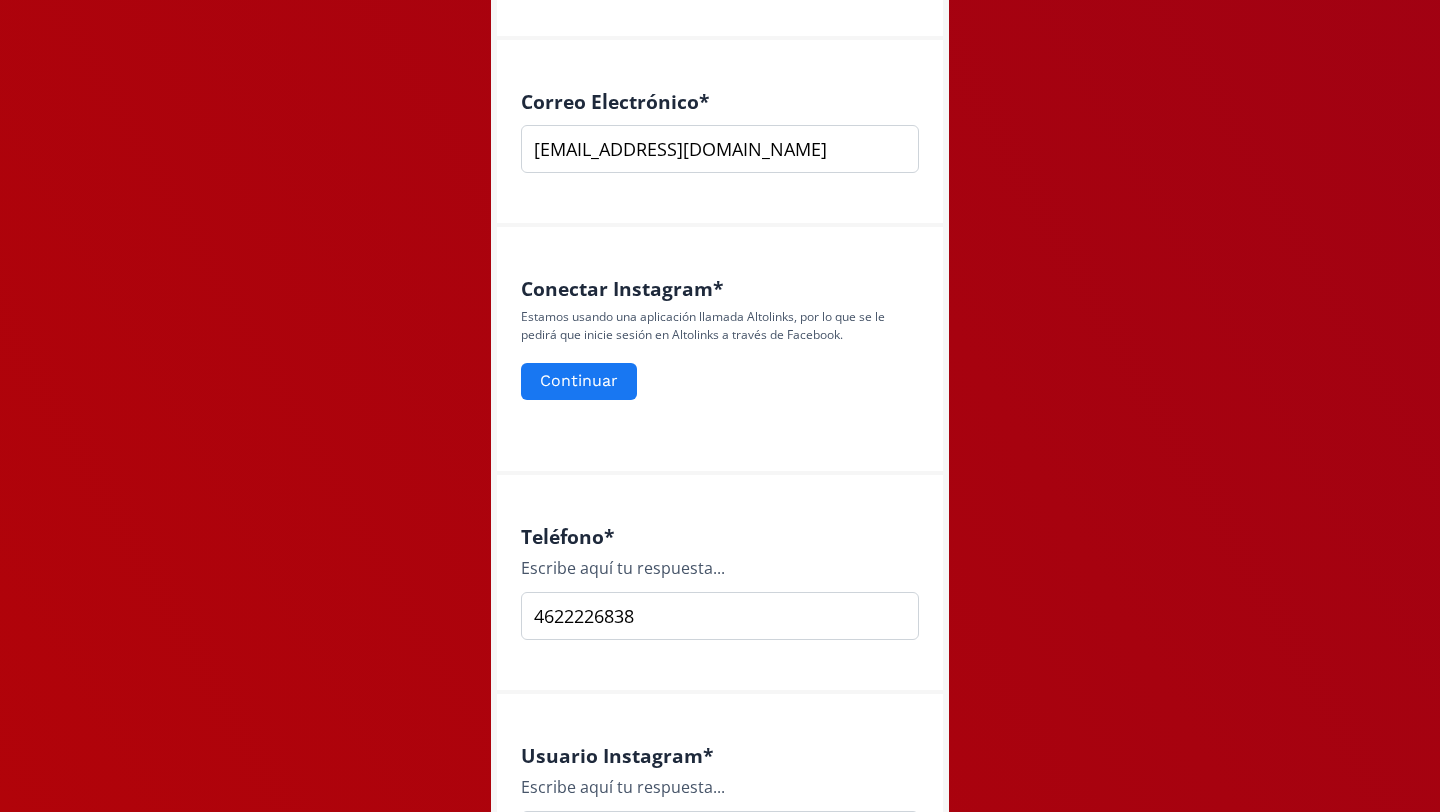 click on "Conectar Instagram * Estamos usando una aplicación llamada Altolinks, por lo que se le pedirá que inicie sesión en Altolinks a través de Facebook. Continuar" at bounding box center (720, 351) 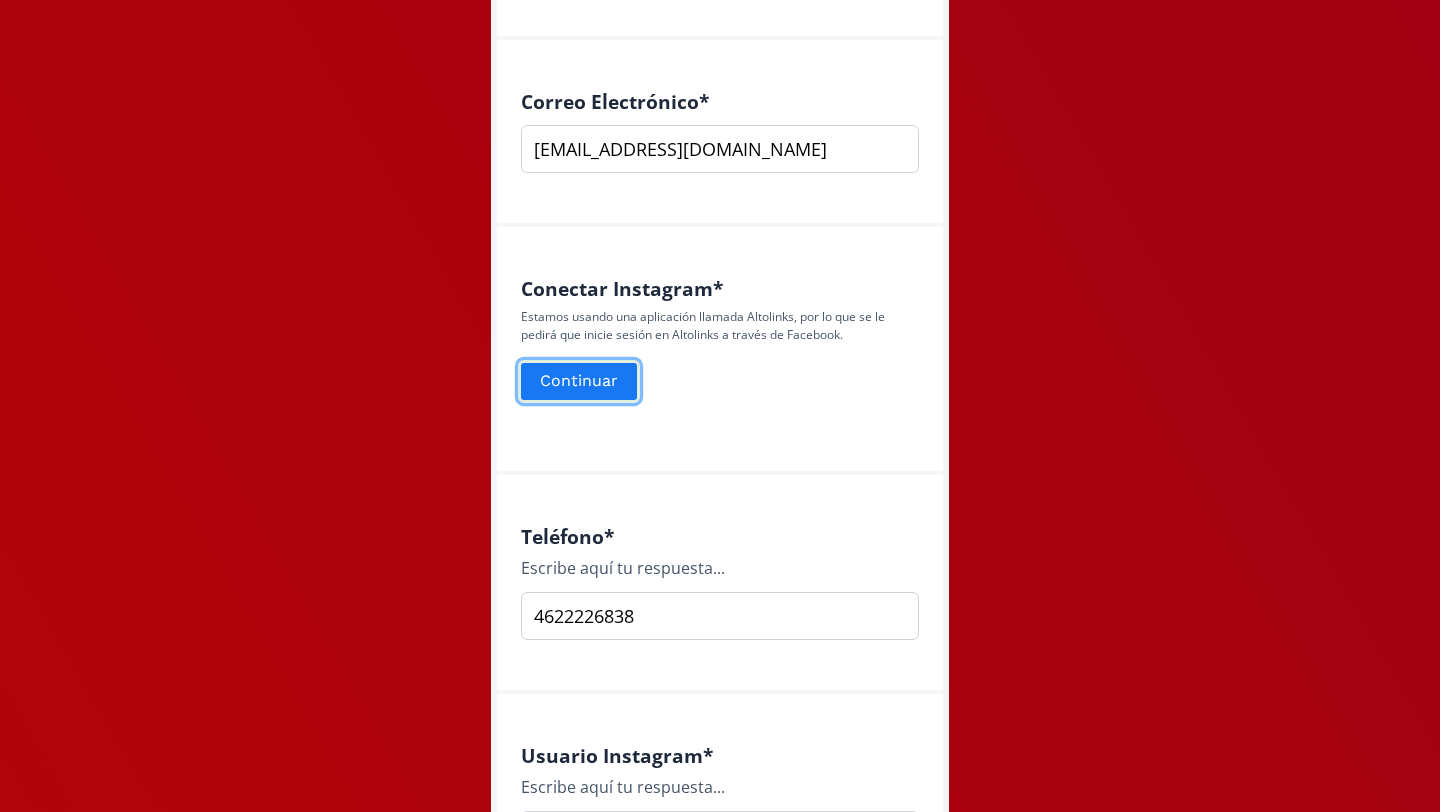 click on "Continuar" at bounding box center (579, 381) 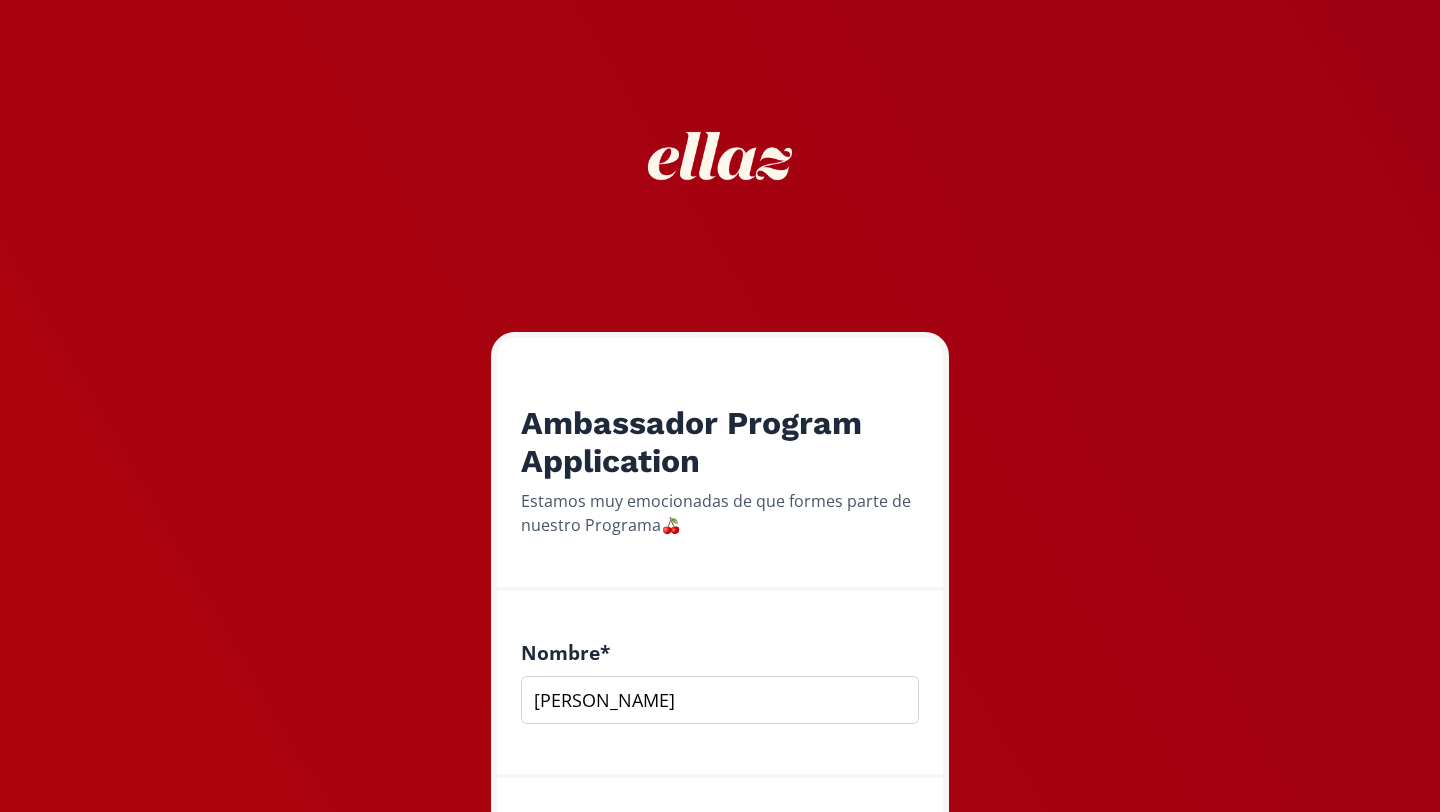 scroll, scrollTop: 0, scrollLeft: 0, axis: both 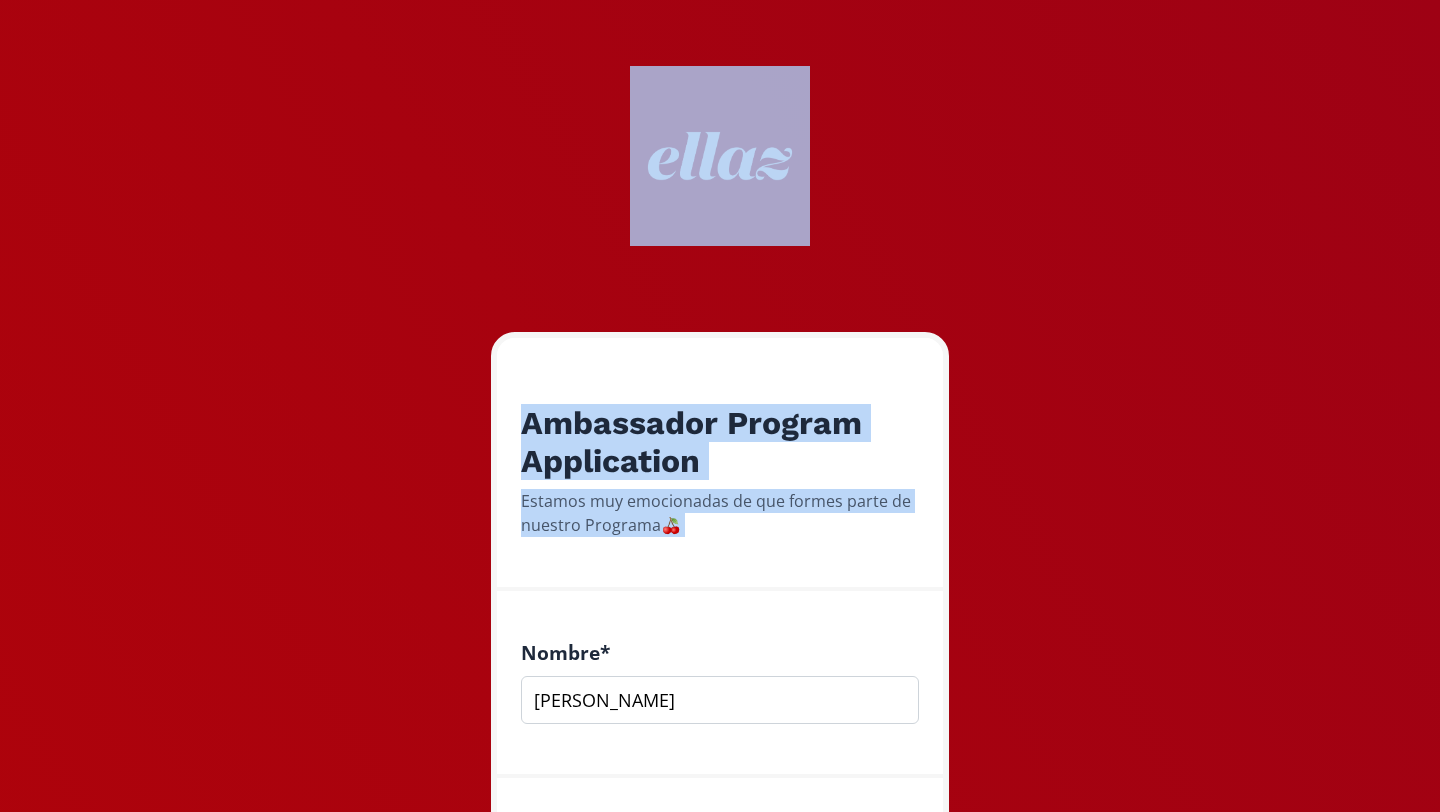 drag, startPoint x: 873, startPoint y: 492, endPoint x: 1031, endPoint y: 211, distance: 322.374 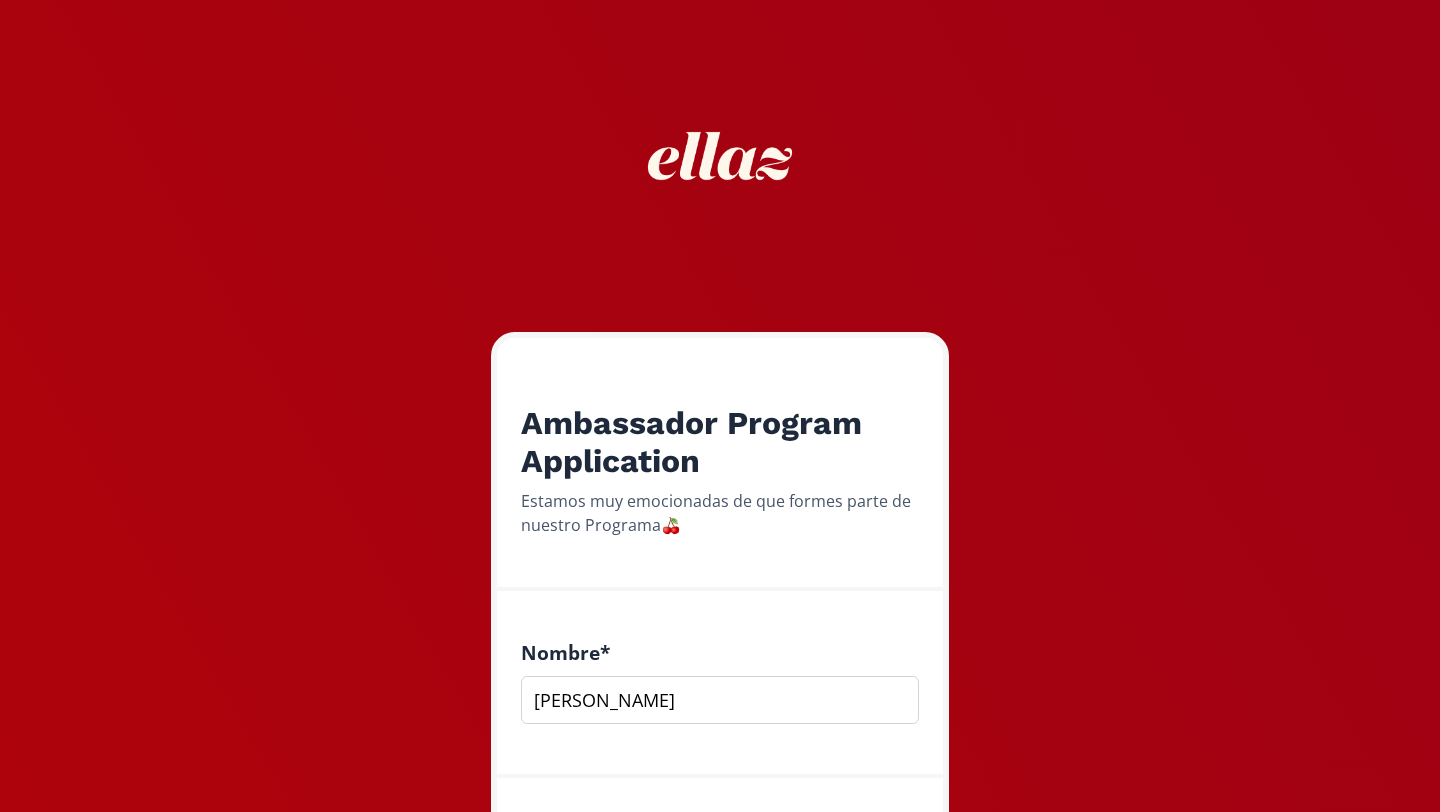 click on "Ambassador Program Application  Estamos muy emocionadas de que formes parte de nuestro Programa🍒" at bounding box center [720, 464] 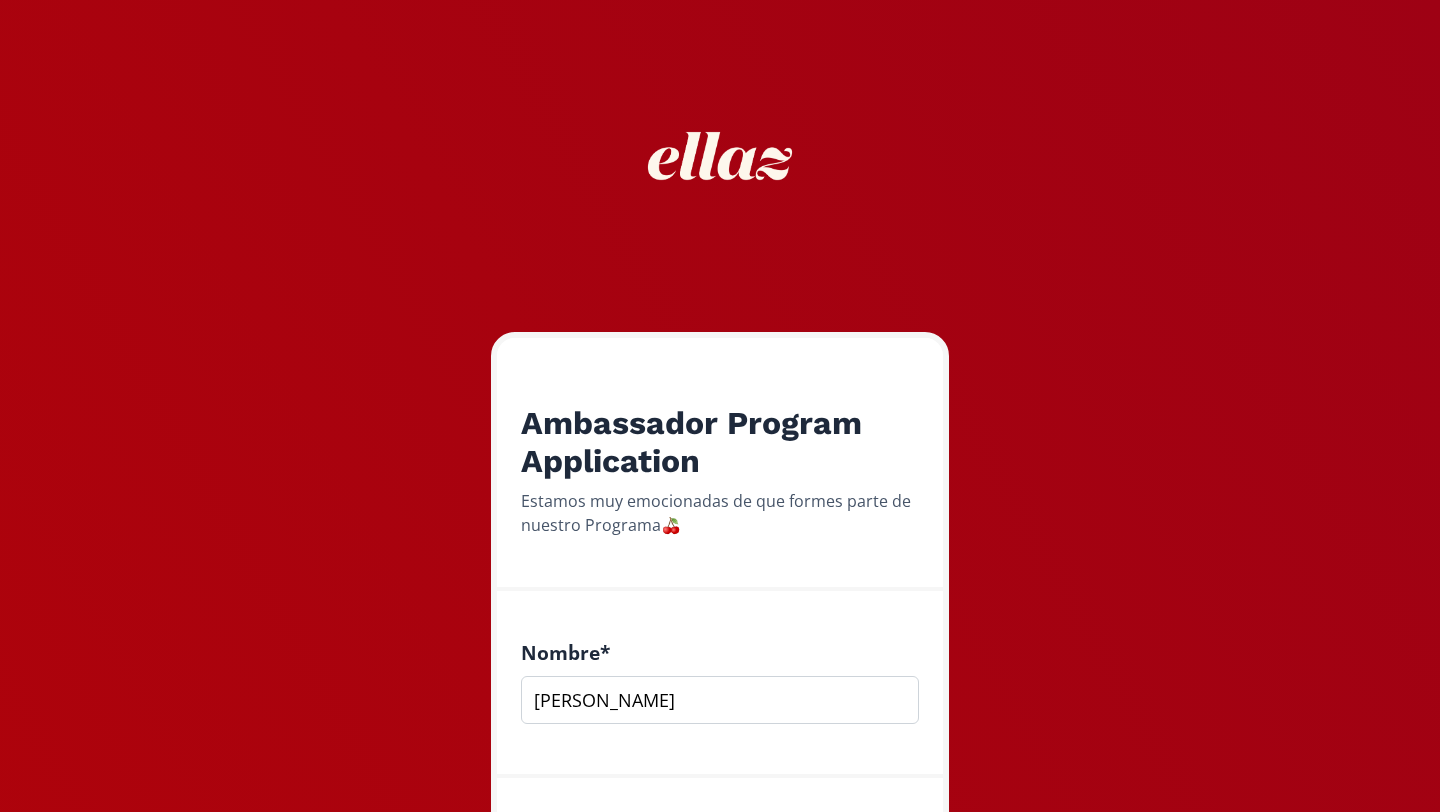 scroll, scrollTop: 0, scrollLeft: 0, axis: both 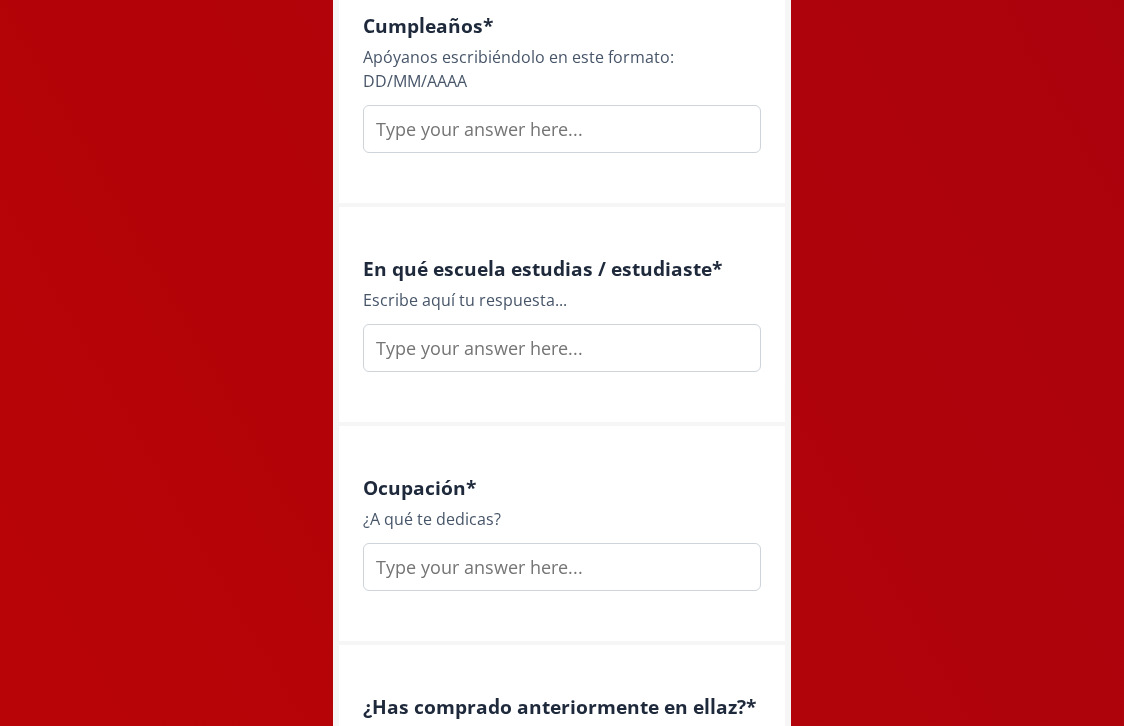 click on "Ambassador Program Application  Estamos muy emocionadas de que formes parte de nuestro Programa🍒 Nombre * Correo Electrónico * Conectar Instagram * Estamos usando una aplicación llamada Altolinks, por lo que se le pedirá que inicie sesión en Altolinks a través de Facebook. Continuar Teléfono * Escribe aquí tu respuesta... Usuario Instagram * Escribe aquí tu respuesta... ¿Qué tipo de contenido haces? * Ej: fashion, lifestyle, beauty, fitness.. ¿Subes contenido a Tiktok? ¿Cuál es tu usuario? * Escribe aquí tu respuesta... ¿En qué ciudad vives actualmente? * Escribe aquí tu respuesta... Cumpleaños * Apóyanos escribiéndolo en este formato: DD/MM/AAAA En qué escuela estudias / estudiaste  * Escribe aquí tu respuesta... Ocupación * ¿A qué te dedicas? ¿Has comprado anteriormente en ellaz? * Escribe aquí tu respuesta... ¿Qué talla usas regularmente?  * *este dato se pide para futuras colaboraciones Enviar" at bounding box center (562, -543) 